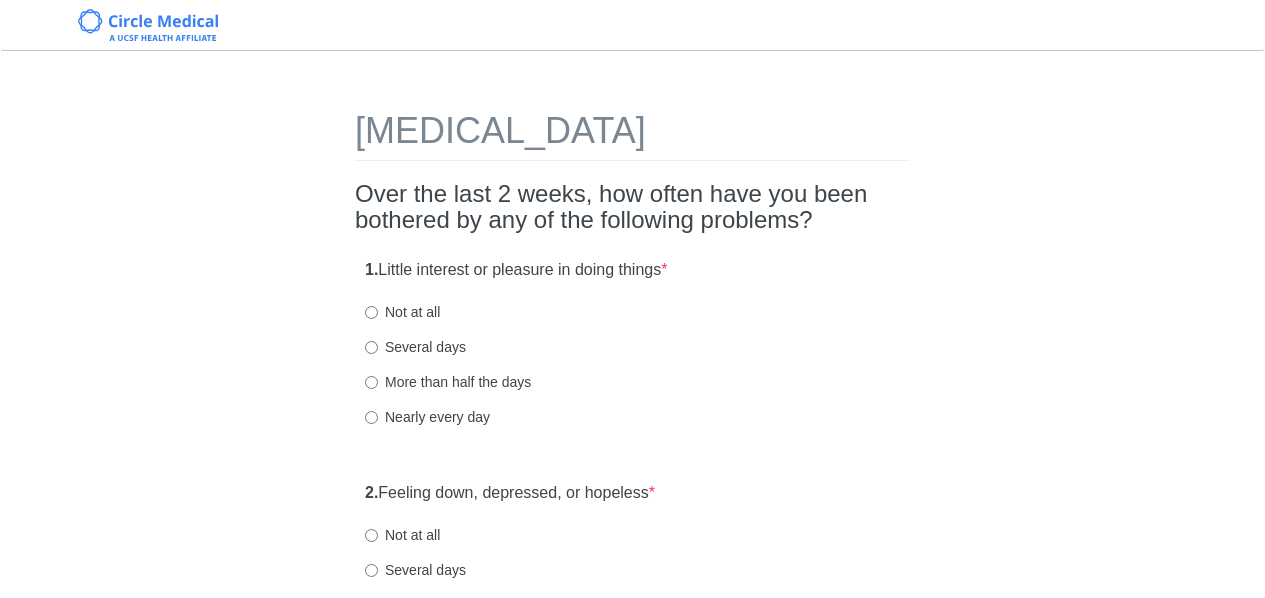 scroll, scrollTop: 0, scrollLeft: 0, axis: both 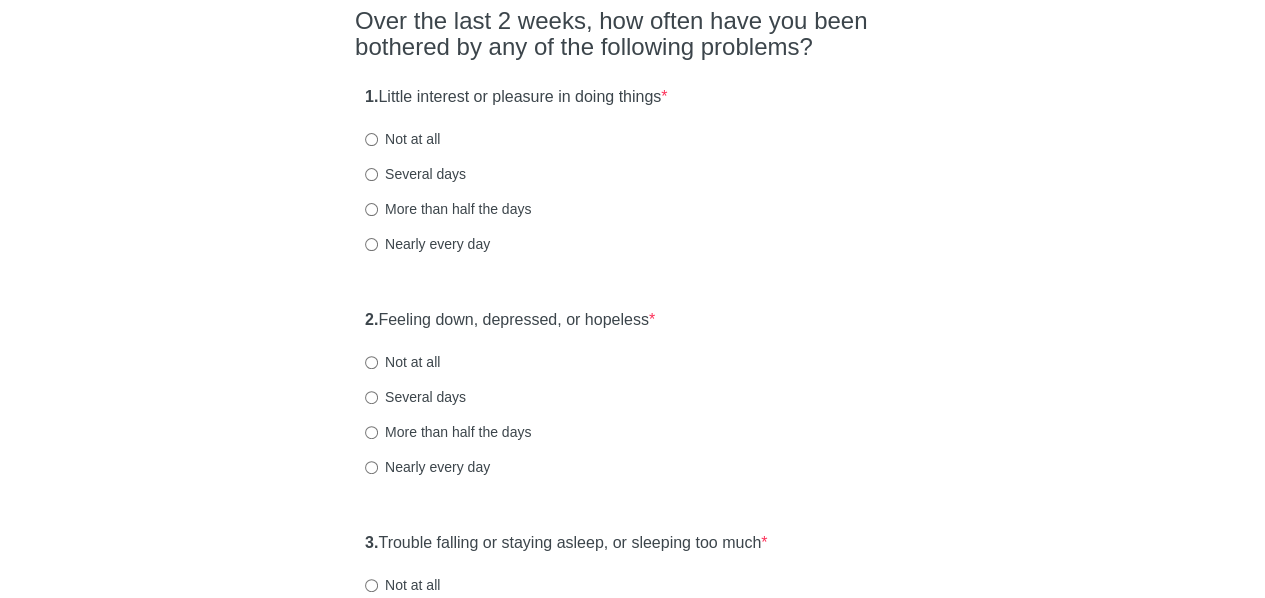 click on "More than half the days" at bounding box center [632, 209] 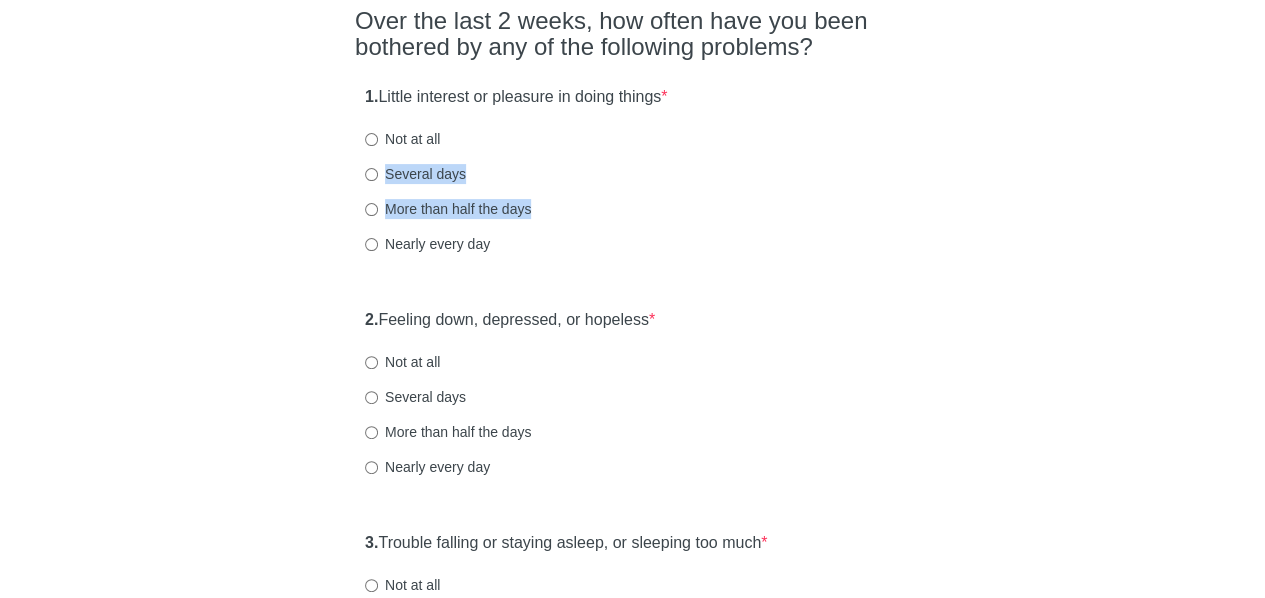 drag, startPoint x: 768, startPoint y: 139, endPoint x: 781, endPoint y: 223, distance: 85 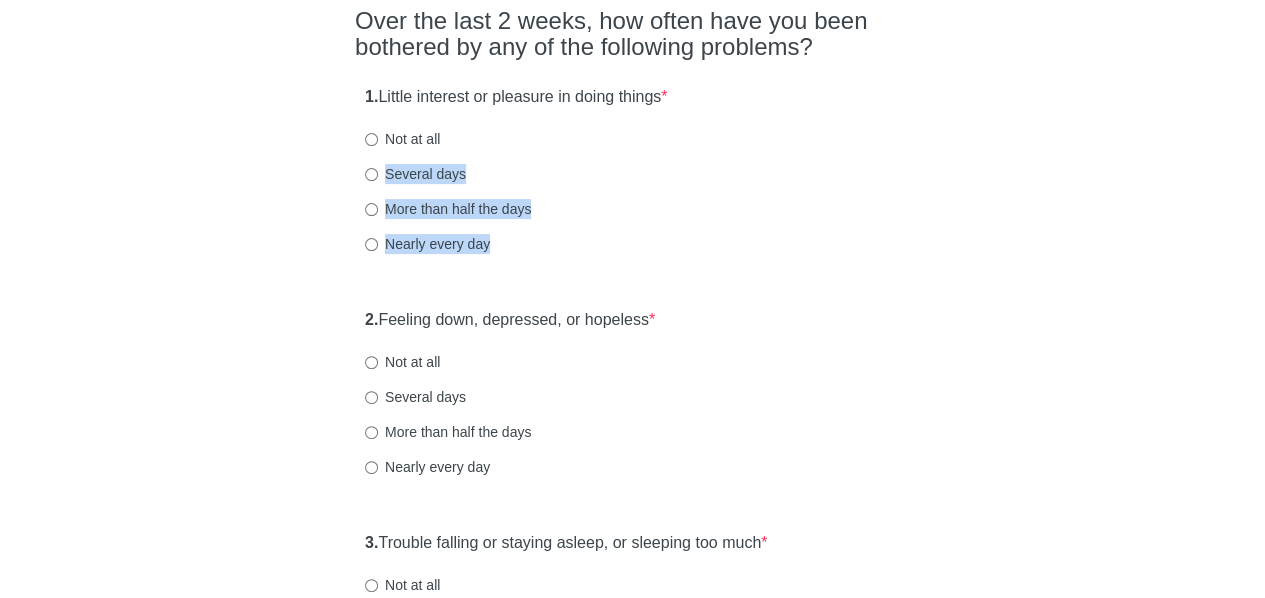 click on "[MEDICAL_DATA] Over the last 2 weeks, how often have you been bothered by any of the following problems? 1.  Little interest or pleasure in doing things  * Not at all Several days More than half the days Nearly every day 2.  Feeling down, depressed, or hopeless  * Not at all Several days More than half the days Nearly every day 3.  Trouble falling or staying asleep, or sleeping too much  * Not at all Several days More than half the days Nearly every day 4.  Feeling tired or having little energy  * Not at all Several days More than half the days Nearly every day 5.  Poor appetite or [MEDICAL_DATA]  * Not at all Several days More than half the days Nearly every day 6.  Feeling bad about yourself or that you are a failure or have let yourself or your family down  * Not at all Several days More than half the days Nearly every day 7.  Trouble concentrating on things, such as reading the newspaper or watching television  * Not at all Several days More than half the days Nearly every day 8.   * 9.   *" at bounding box center (633, 1035) 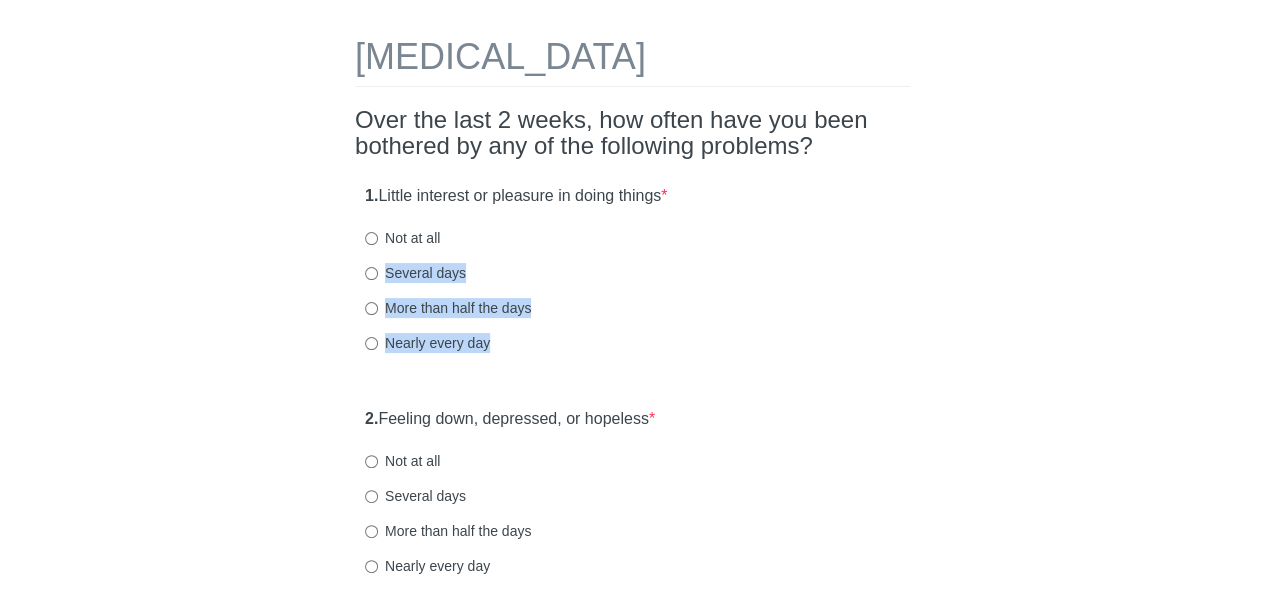 scroll, scrollTop: 4, scrollLeft: 0, axis: vertical 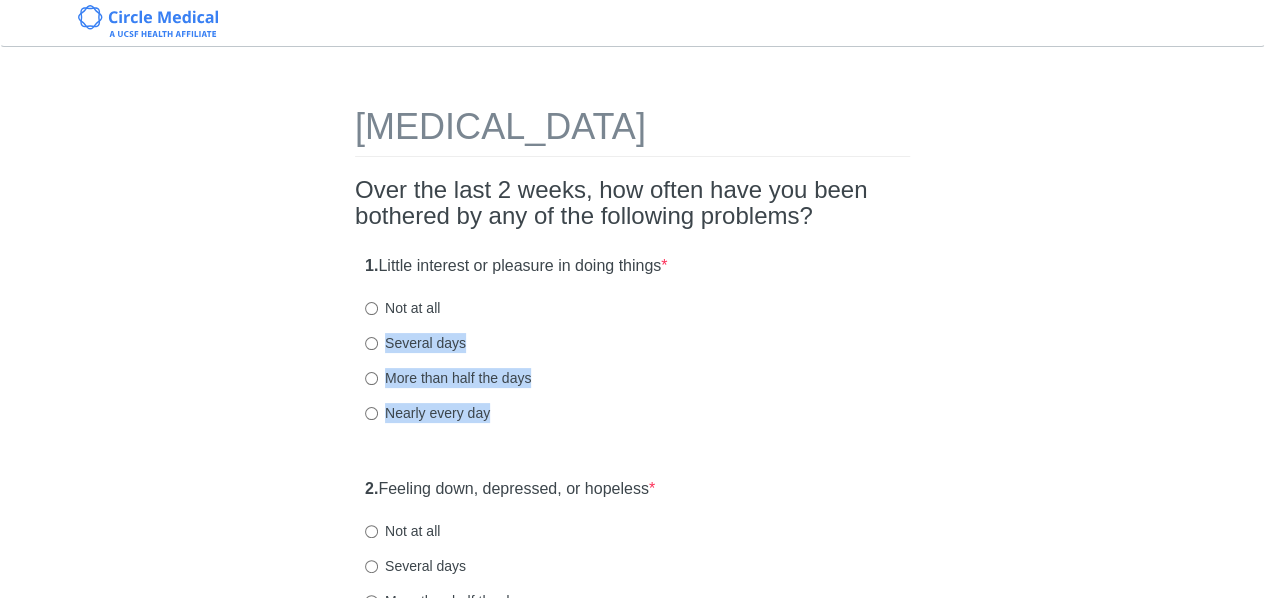 click on "[MEDICAL_DATA] Over the last 2 weeks, how often have you been bothered by any of the following problems? 1.  Little interest or pleasure in doing things  * Not at all Several days More than half the days Nearly every day 2.  Feeling down, depressed, or hopeless  * Not at all Several days More than half the days Nearly every day 3.  Trouble falling or staying asleep, or sleeping too much  * Not at all Several days More than half the days Nearly every day 4.  Feeling tired or having little energy  * Not at all Several days More than half the days Nearly every day 5.  Poor appetite or [MEDICAL_DATA]  * Not at all Several days More than half the days Nearly every day 6.  Feeling bad about yourself or that you are a failure or have let yourself or your family down  * Not at all Several days More than half the days Nearly every day 7.  Trouble concentrating on things, such as reading the newspaper or watching television  * Not at all Several days More than half the days Nearly every day 8.   * 9.   *" at bounding box center [633, 1204] 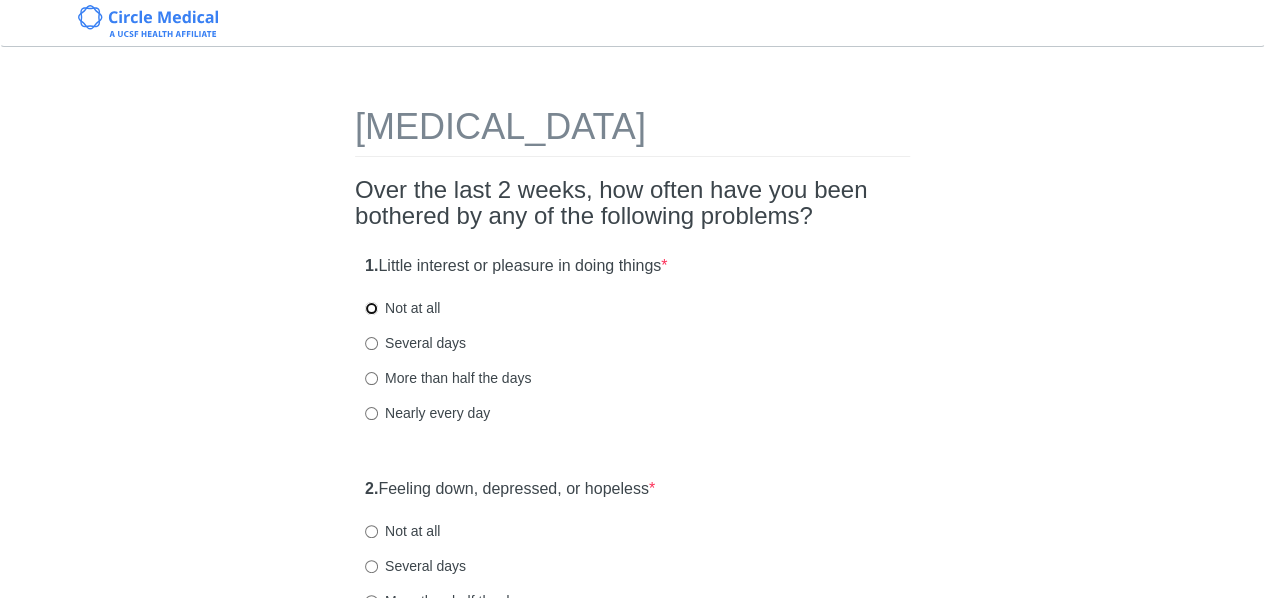click on "Not at all" at bounding box center [371, 308] 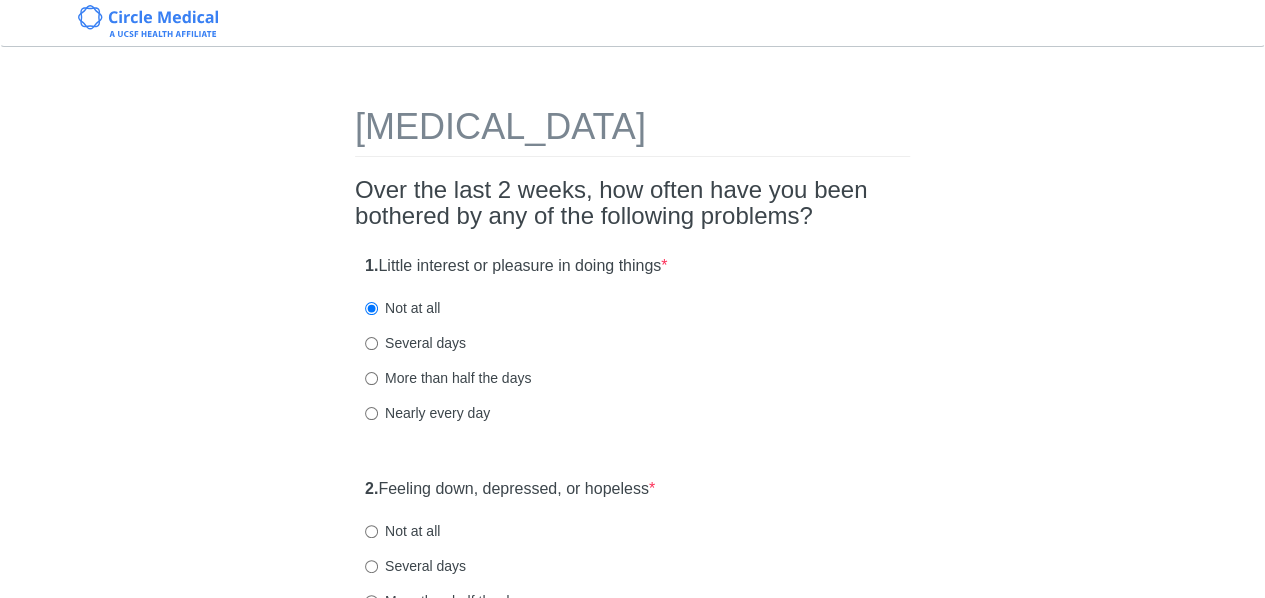 click on "[MEDICAL_DATA] Over the last 2 weeks, how often have you been bothered by any of the following problems? 1.  Little interest or pleasure in doing things  * Not at all Several days More than half the days Nearly every day 2.  Feeling down, depressed, or hopeless  * Not at all Several days More than half the days Nearly every day 3.  Trouble falling or staying asleep, or sleeping too much  * Not at all Several days More than half the days Nearly every day 4.  Feeling tired or having little energy  * Not at all Several days More than half the days Nearly every day 5.  Poor appetite or [MEDICAL_DATA]  * Not at all Several days More than half the days Nearly every day 6.  Feeling bad about yourself or that you are a failure or have let yourself or your family down  * Not at all Several days More than half the days Nearly every day 7.  Trouble concentrating on things, such as reading the newspaper or watching television  * Not at all Several days More than half the days Nearly every day 8.   * 9.   *" at bounding box center (633, 1204) 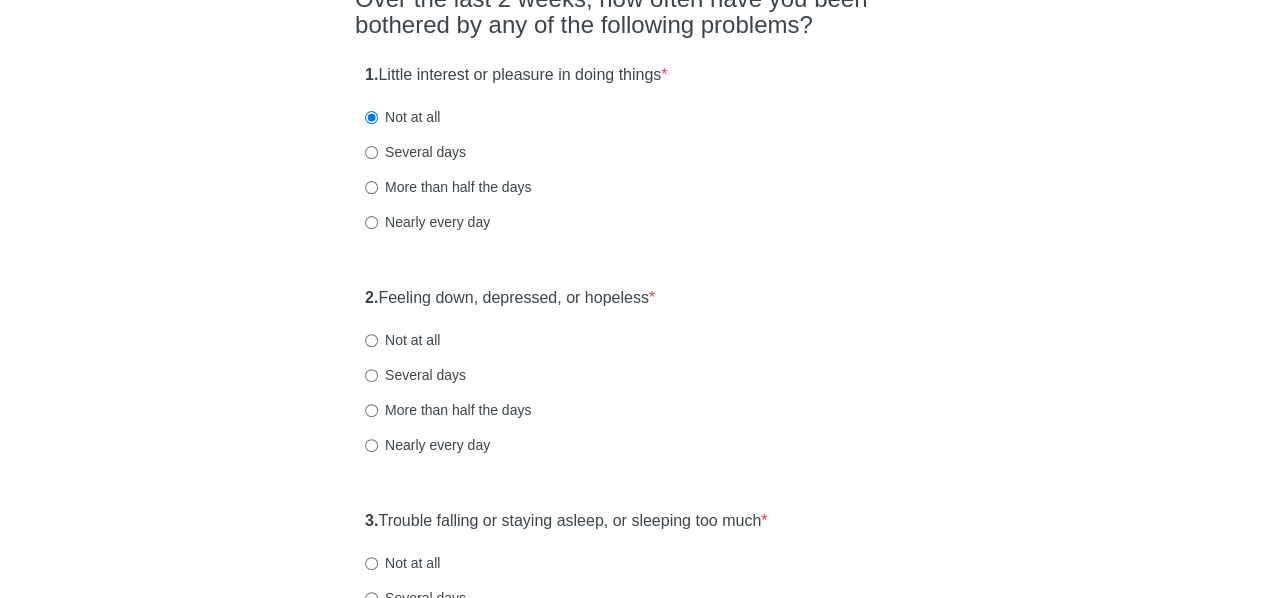 click on "[MEDICAL_DATA] Over the last 2 weeks, how often have you been bothered by any of the following problems? 1.  Little interest or pleasure in doing things  * Not at all Several days More than half the days Nearly every day 2.  Feeling down, depressed, or hopeless  * Not at all Several days More than half the days Nearly every day 3.  Trouble falling or staying asleep, or sleeping too much  * Not at all Several days More than half the days Nearly every day 4.  Feeling tired or having little energy  * Not at all Several days More than half the days Nearly every day 5.  Poor appetite or [MEDICAL_DATA]  * Not at all Several days More than half the days Nearly every day 6.  Feeling bad about yourself or that you are a failure or have let yourself or your family down  * Not at all Several days More than half the days Nearly every day 7.  Trouble concentrating on things, such as reading the newspaper or watching television  * Not at all Several days More than half the days Nearly every day 8.   * 9.   *" at bounding box center (633, 1013) 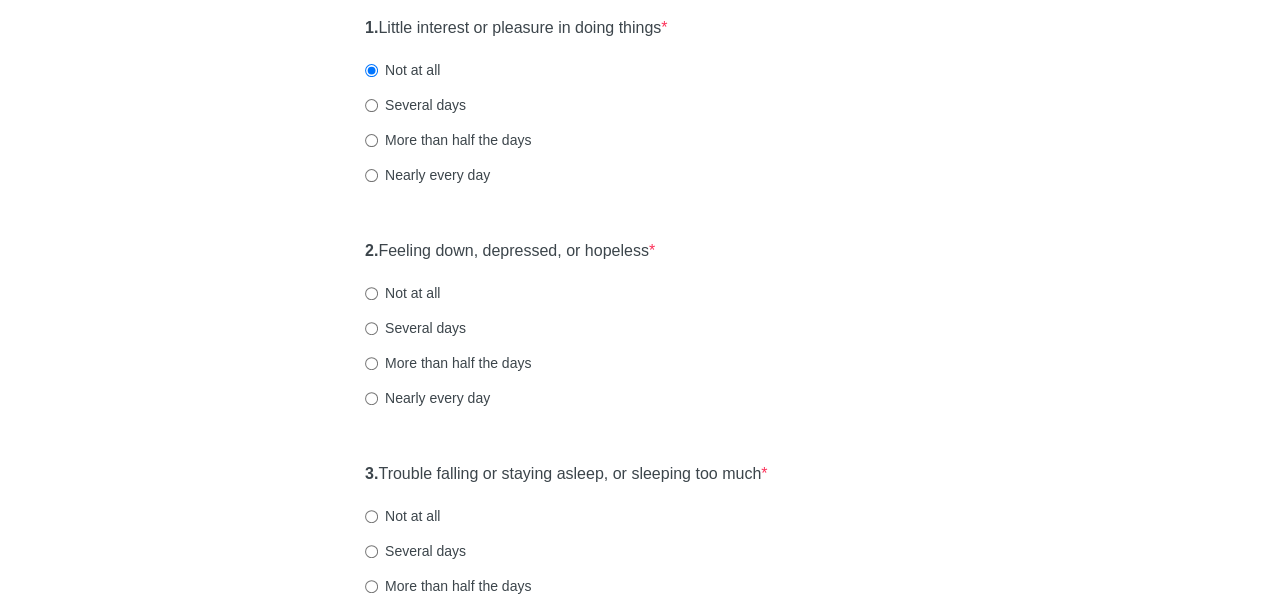scroll, scrollTop: 247, scrollLeft: 0, axis: vertical 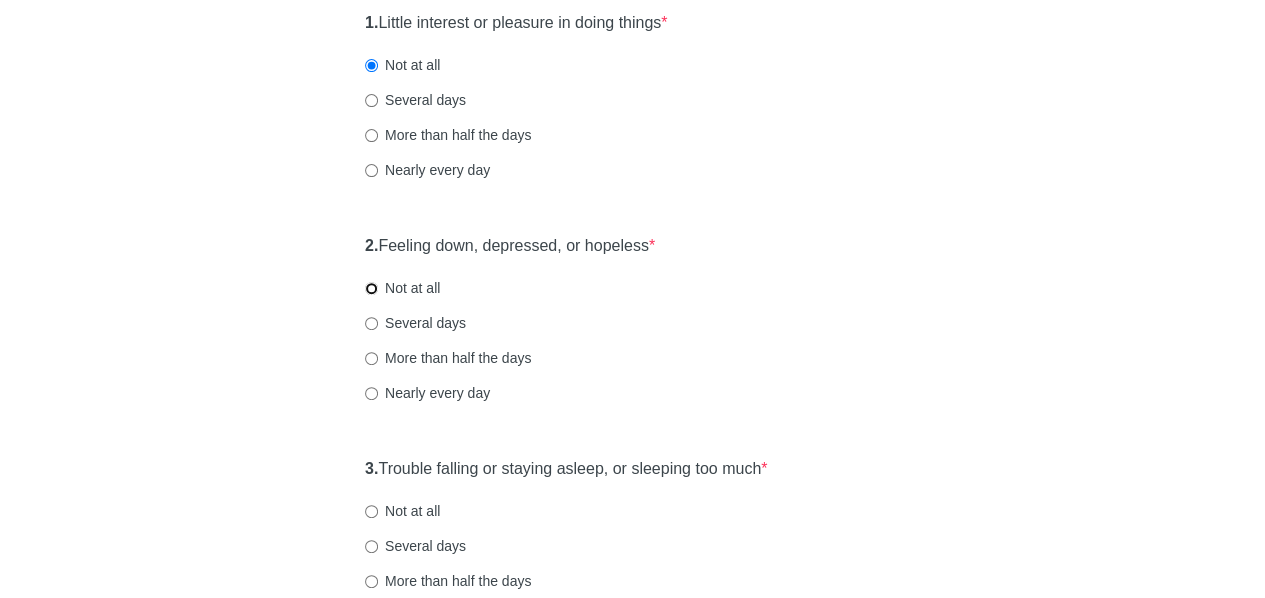 click on "Not at all" at bounding box center (371, 288) 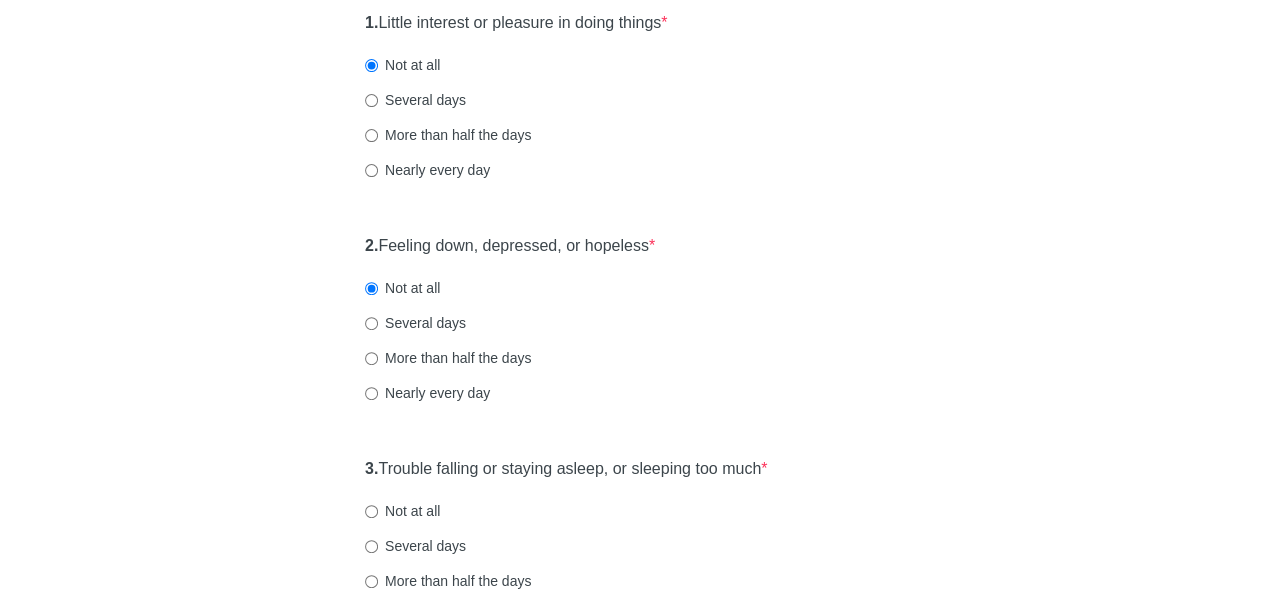 click on "[MEDICAL_DATA] Over the last 2 weeks, how often have you been bothered by any of the following problems? 1.  Little interest or pleasure in doing things  * Not at all Several days More than half the days Nearly every day 2.  Feeling down, depressed, or hopeless  * Not at all Several days More than half the days Nearly every day 3.  Trouble falling or staying asleep, or sleeping too much  * Not at all Several days More than half the days Nearly every day 4.  Feeling tired or having little energy  * Not at all Several days More than half the days Nearly every day 5.  Poor appetite or [MEDICAL_DATA]  * Not at all Several days More than half the days Nearly every day 6.  Feeling bad about yourself or that you are a failure or have let yourself or your family down  * Not at all Several days More than half the days Nearly every day 7.  Trouble concentrating on things, such as reading the newspaper or watching television  * Not at all Several days More than half the days Nearly every day 8.   * 9.   *" at bounding box center [633, 961] 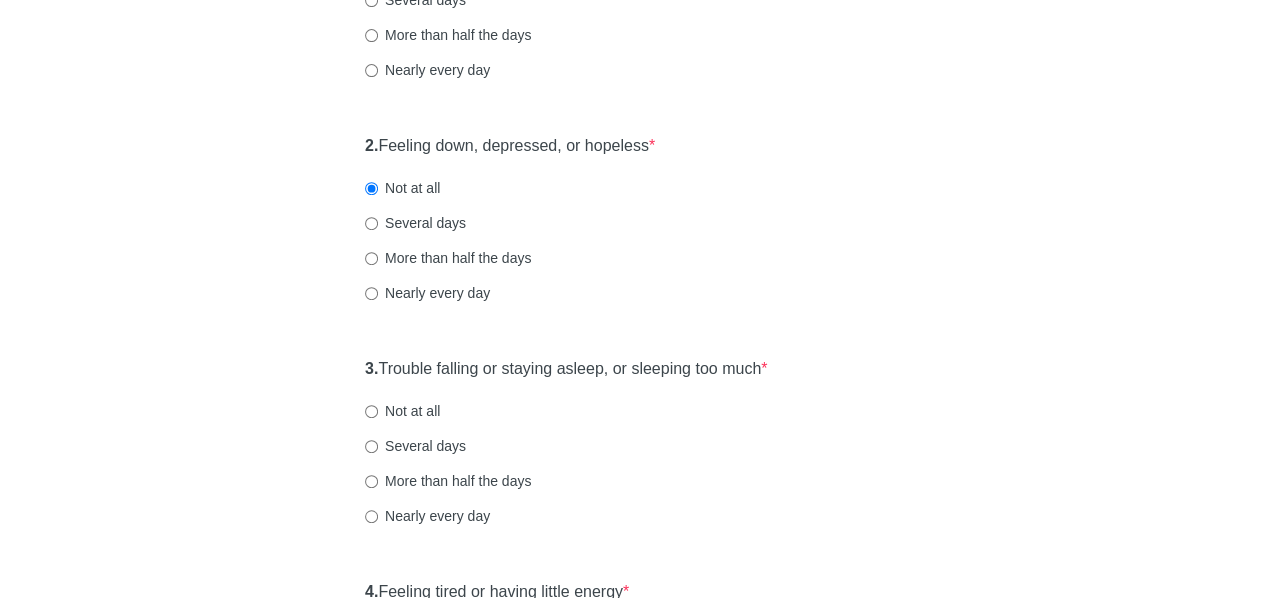 scroll, scrollTop: 410, scrollLeft: 0, axis: vertical 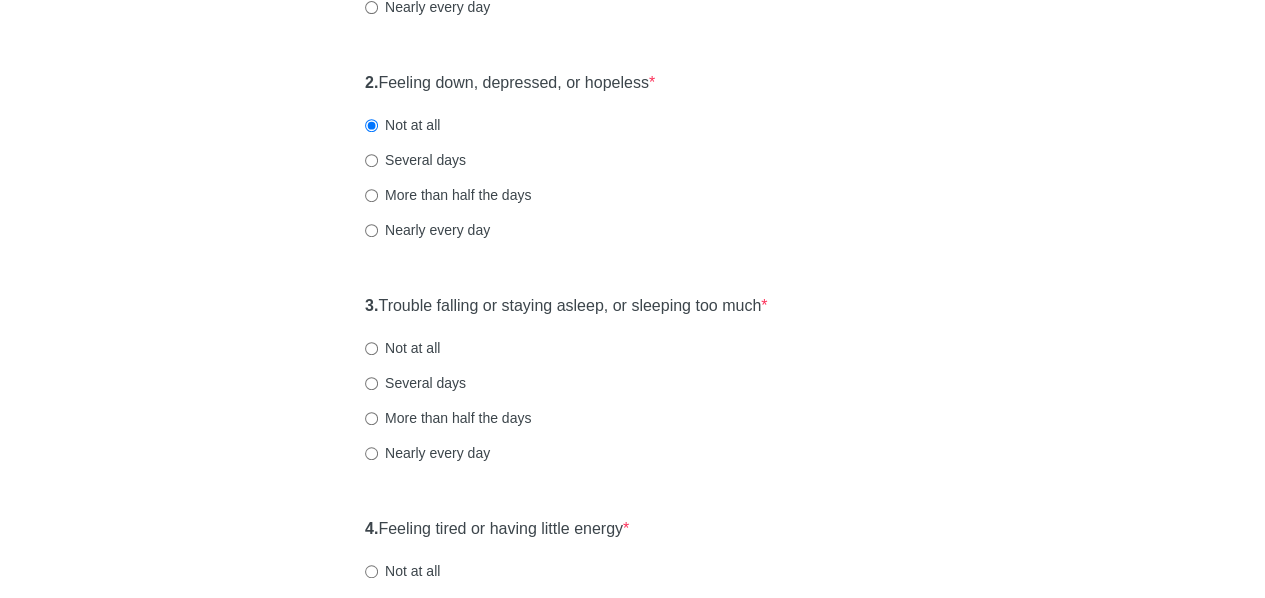 click on "3.  Trouble falling or staying asleep, or sleeping too much  * Not at all Several days More than half the days Nearly every day" at bounding box center (632, 389) 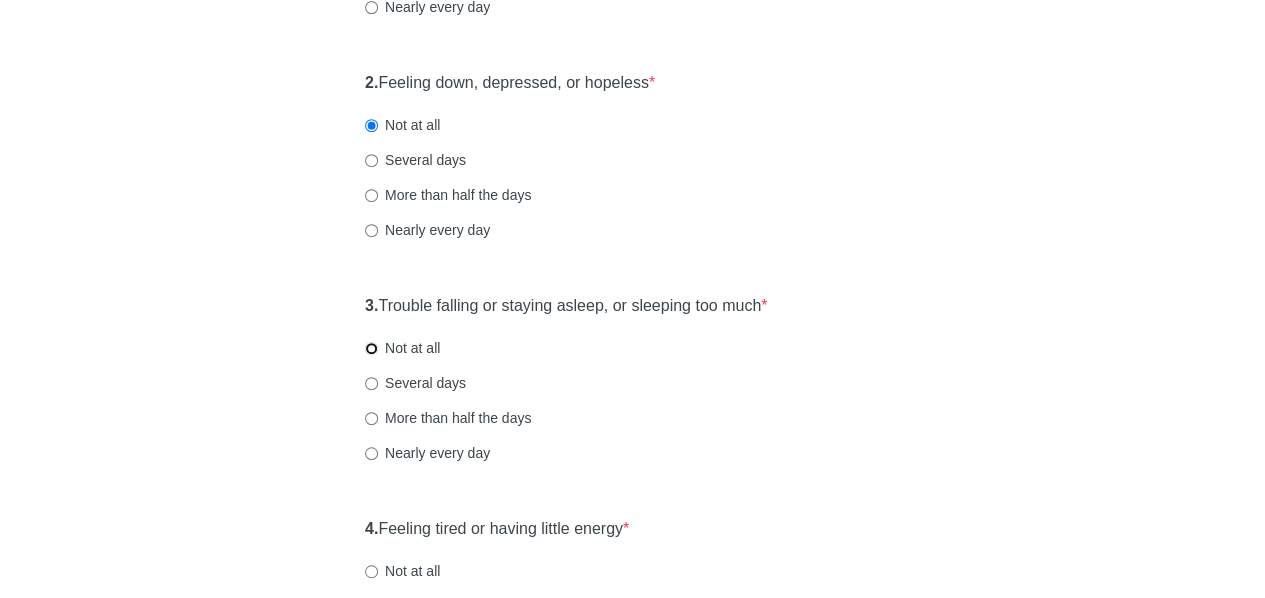 click on "Not at all" at bounding box center [371, 348] 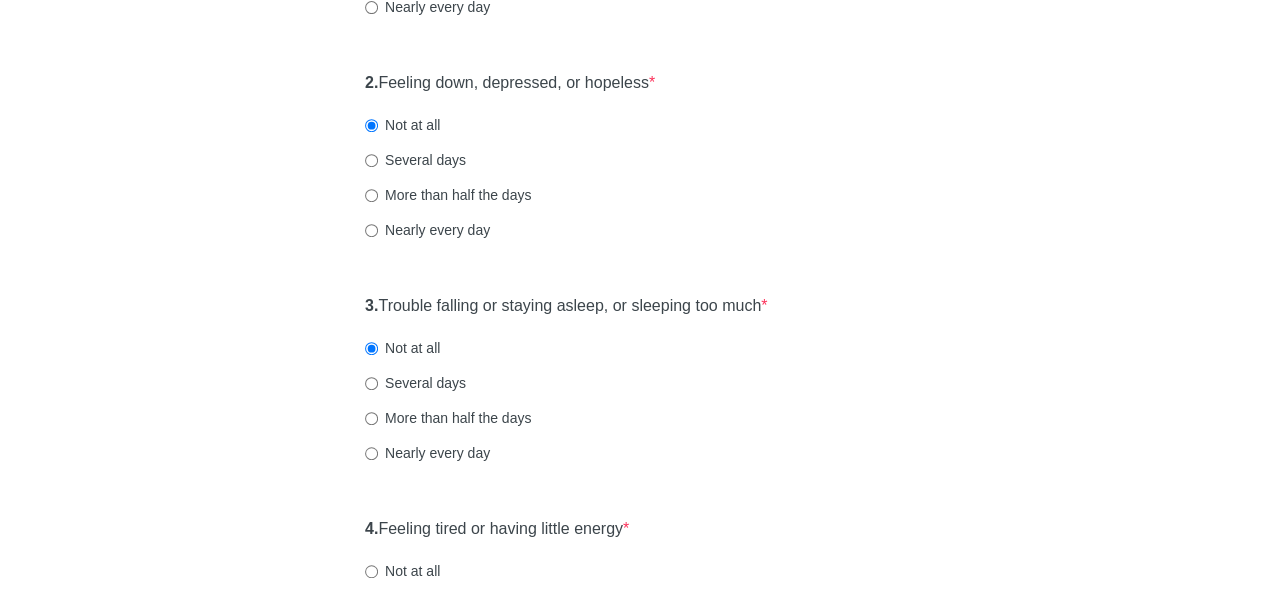 click on "[MEDICAL_DATA] Over the last 2 weeks, how often have you been bothered by any of the following problems? 1.  Little interest or pleasure in doing things  * Not at all Several days More than half the days Nearly every day 2.  Feeling down, depressed, or hopeless  * Not at all Several days More than half the days Nearly every day 3.  Trouble falling or staying asleep, or sleeping too much  * Not at all Several days More than half the days Nearly every day 4.  Feeling tired or having little energy  * Not at all Several days More than half the days Nearly every day 5.  Poor appetite or [MEDICAL_DATA]  * Not at all Several days More than half the days Nearly every day 6.  Feeling bad about yourself or that you are a failure or have let yourself or your family down  * Not at all Several days More than half the days Nearly every day 7.  Trouble concentrating on things, such as reading the newspaper or watching television  * Not at all Several days More than half the days Nearly every day 8.   * 9.   *" at bounding box center (633, 798) 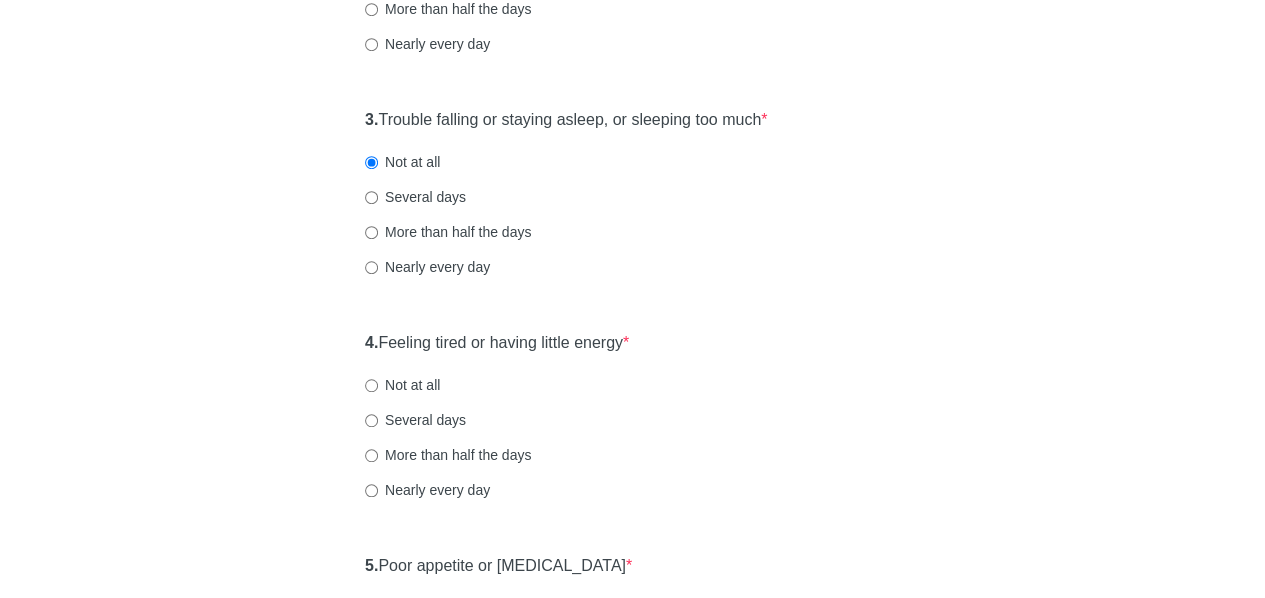 click on "[MEDICAL_DATA] Over the last 2 weeks, how often have you been bothered by any of the following problems? 1.  Little interest or pleasure in doing things  * Not at all Several days More than half the days Nearly every day 2.  Feeling down, depressed, or hopeless  * Not at all Several days More than half the days Nearly every day 3.  Trouble falling or staying asleep, or sleeping too much  * Not at all Several days More than half the days Nearly every day 4.  Feeling tired or having little energy  * Not at all Several days More than half the days Nearly every day 5.  Poor appetite or [MEDICAL_DATA]  * Not at all Several days More than half the days Nearly every day 6.  Feeling bad about yourself or that you are a failure or have let yourself or your family down  * Not at all Several days More than half the days Nearly every day 7.  Trouble concentrating on things, such as reading the newspaper or watching television  * Not at all Several days More than half the days Nearly every day 8.   * 9.   *" at bounding box center [633, 612] 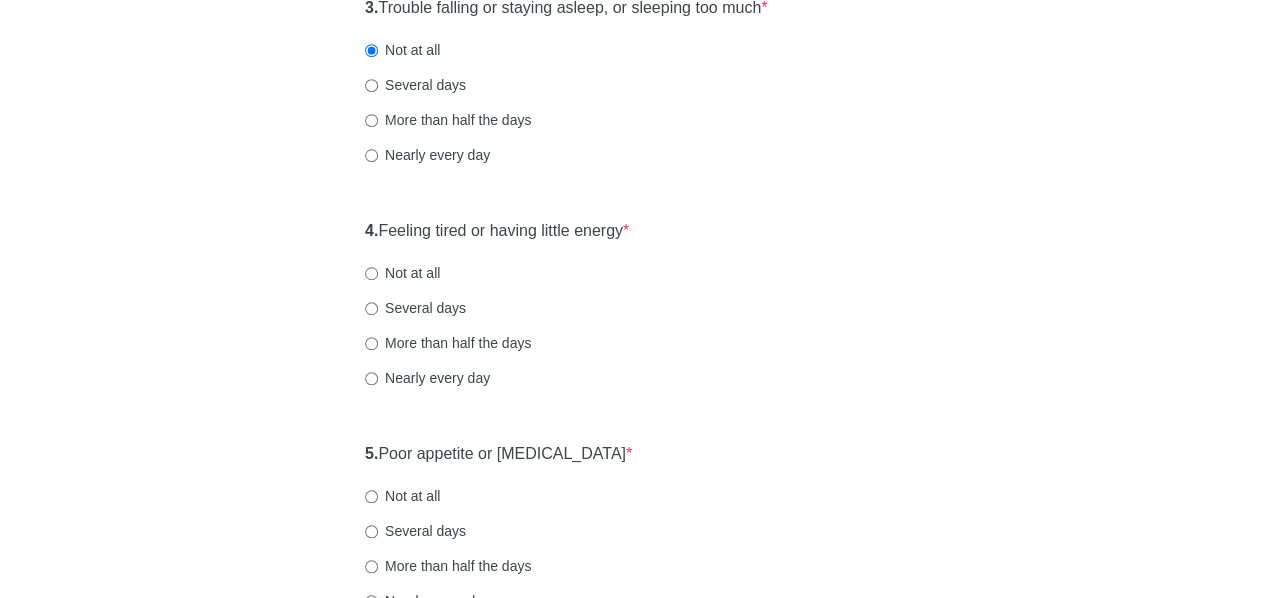 scroll, scrollTop: 710, scrollLeft: 0, axis: vertical 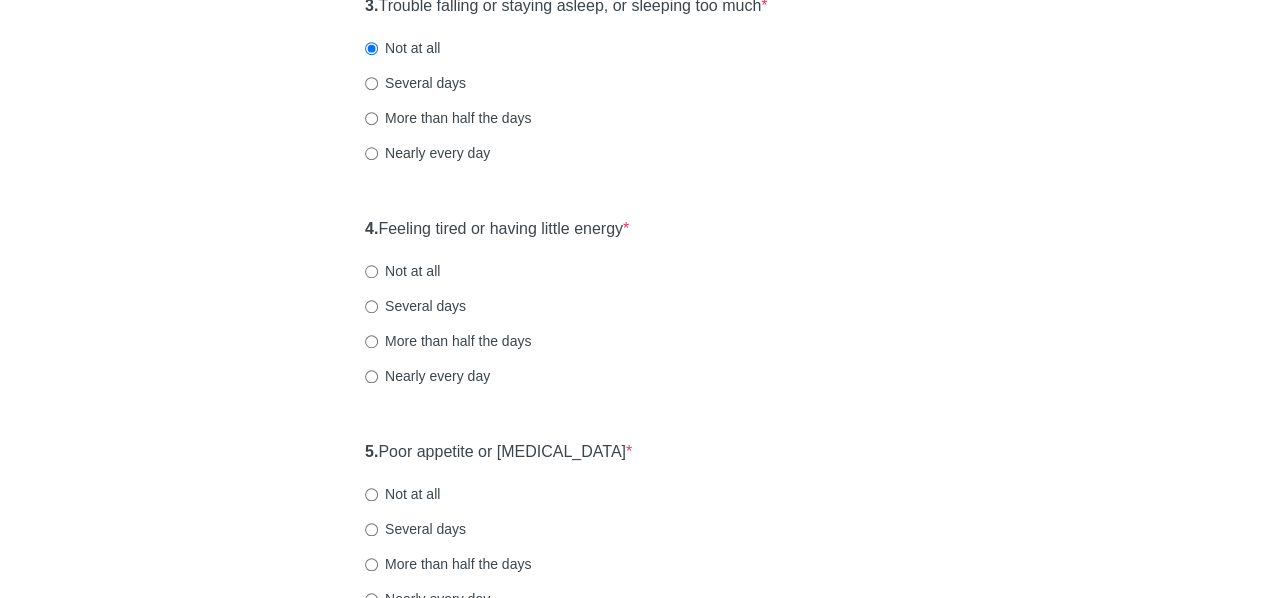 click on "More than half the days" at bounding box center [632, 341] 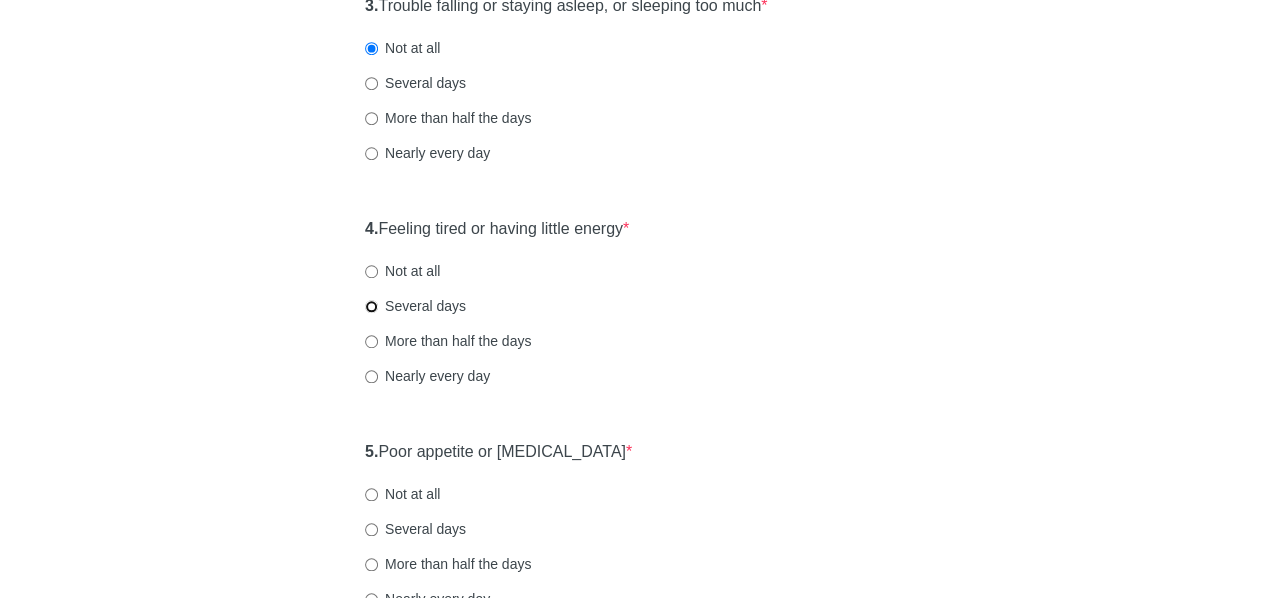 radio on "true" 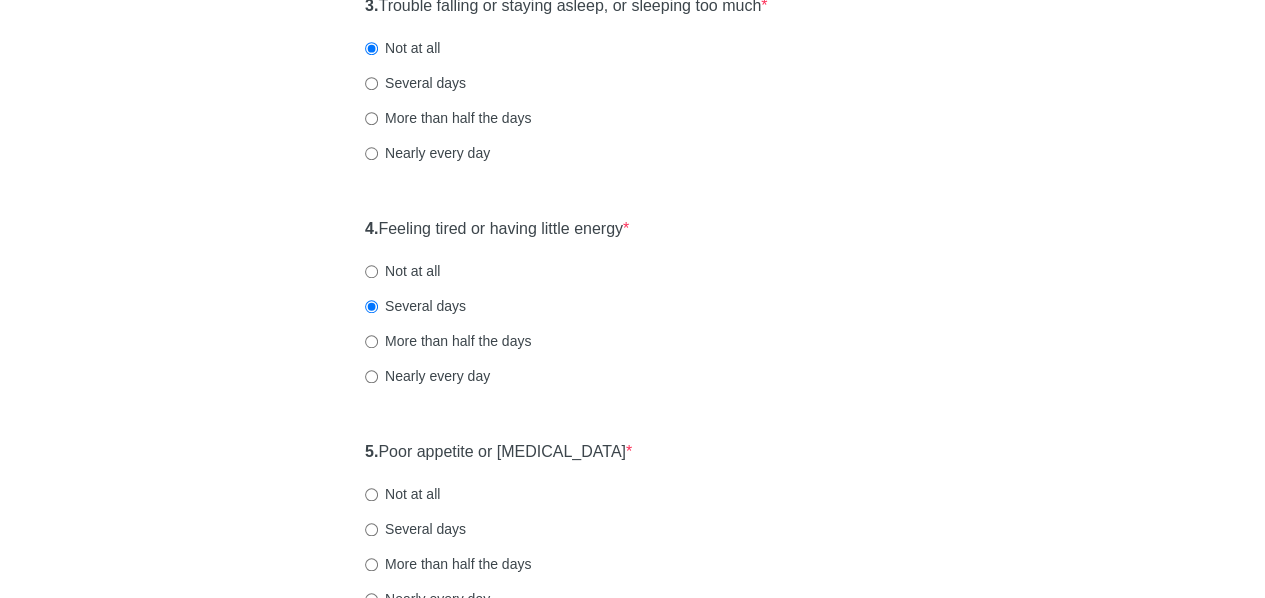 click on "[MEDICAL_DATA] Over the last 2 weeks, how often have you been bothered by any of the following problems? 1.  Little interest or pleasure in doing things  * Not at all Several days More than half the days Nearly every day 2.  Feeling down, depressed, or hopeless  * Not at all Several days More than half the days Nearly every day 3.  Trouble falling or staying asleep, or sleeping too much  * Not at all Several days More than half the days Nearly every day 4.  Feeling tired or having little energy  * Not at all Several days More than half the days Nearly every day 5.  Poor appetite or [MEDICAL_DATA]  * Not at all Several days More than half the days Nearly every day 6.  Feeling bad about yourself or that you are a failure or have let yourself or your family down  * Not at all Several days More than half the days Nearly every day 7.  Trouble concentrating on things, such as reading the newspaper or watching television  * Not at all Several days More than half the days Nearly every day 8.   * 9.   *" at bounding box center (633, 498) 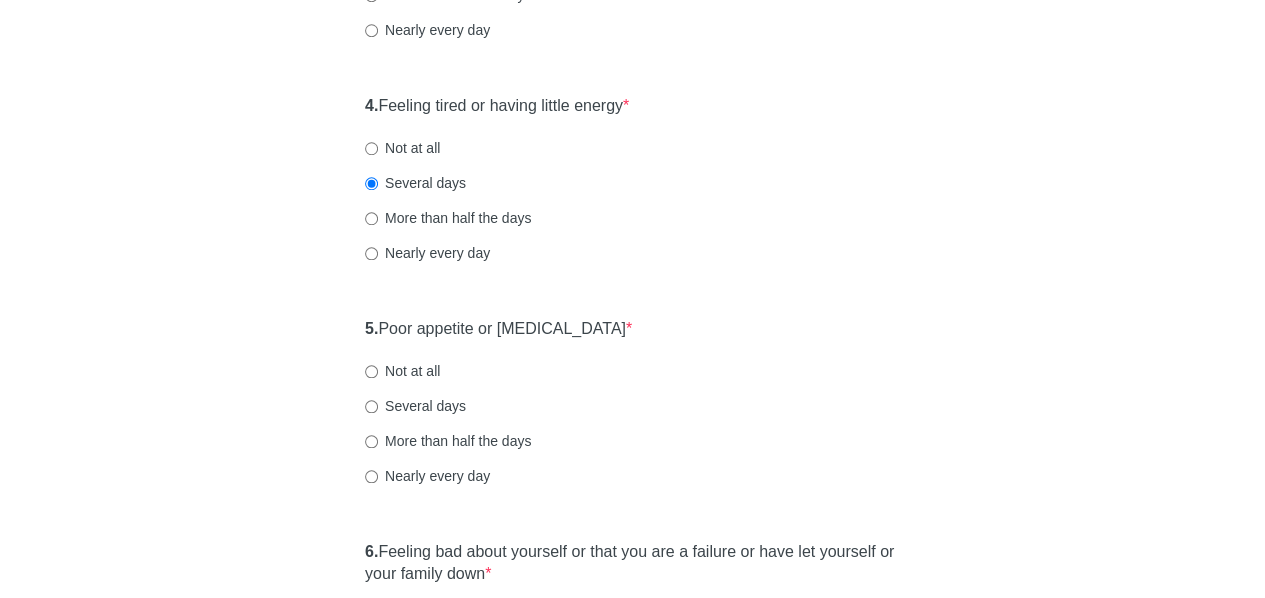 scroll, scrollTop: 834, scrollLeft: 0, axis: vertical 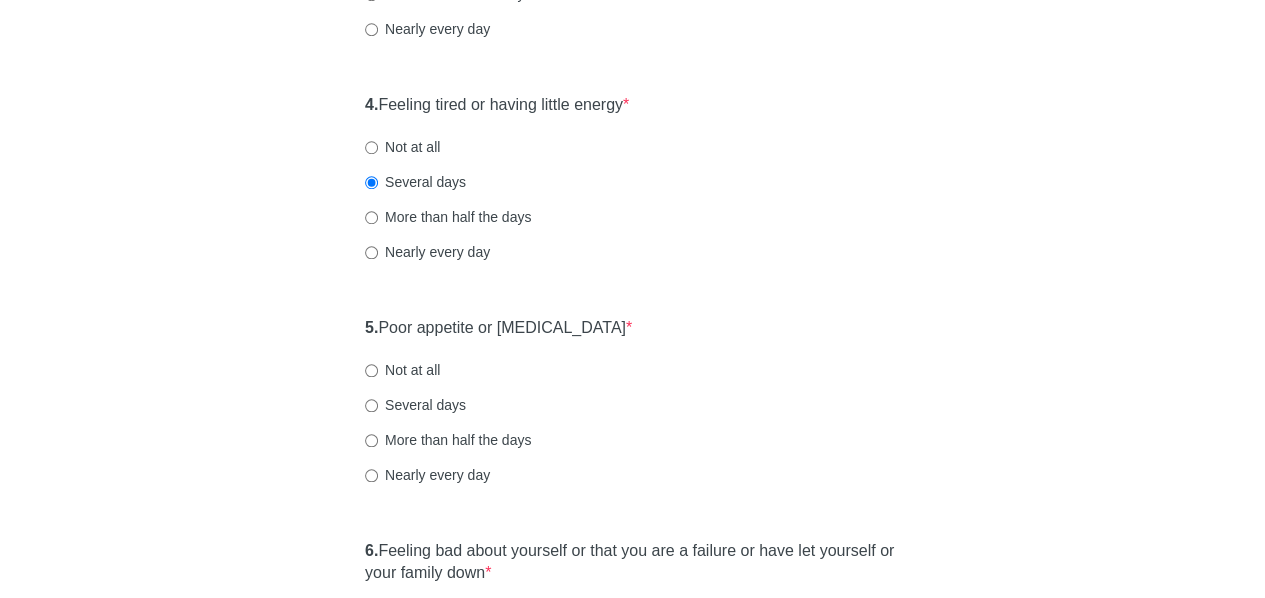 click on "[MEDICAL_DATA] Over the last 2 weeks, how often have you been bothered by any of the following problems? 1.  Little interest or pleasure in doing things  * Not at all Several days More than half the days Nearly every day 2.  Feeling down, depressed, or hopeless  * Not at all Several days More than half the days Nearly every day 3.  Trouble falling or staying asleep, or sleeping too much  * Not at all Several days More than half the days Nearly every day 4.  Feeling tired or having little energy  * Not at all Several days More than half the days Nearly every day 5.  Poor appetite or [MEDICAL_DATA]  * Not at all Several days More than half the days Nearly every day 6.  Feeling bad about yourself or that you are a failure or have let yourself or your family down  * Not at all Several days More than half the days Nearly every day 7.  Trouble concentrating on things, such as reading the newspaper or watching television  * Not at all Several days More than half the days Nearly every day 8.   * 9.   *" at bounding box center [633, 374] 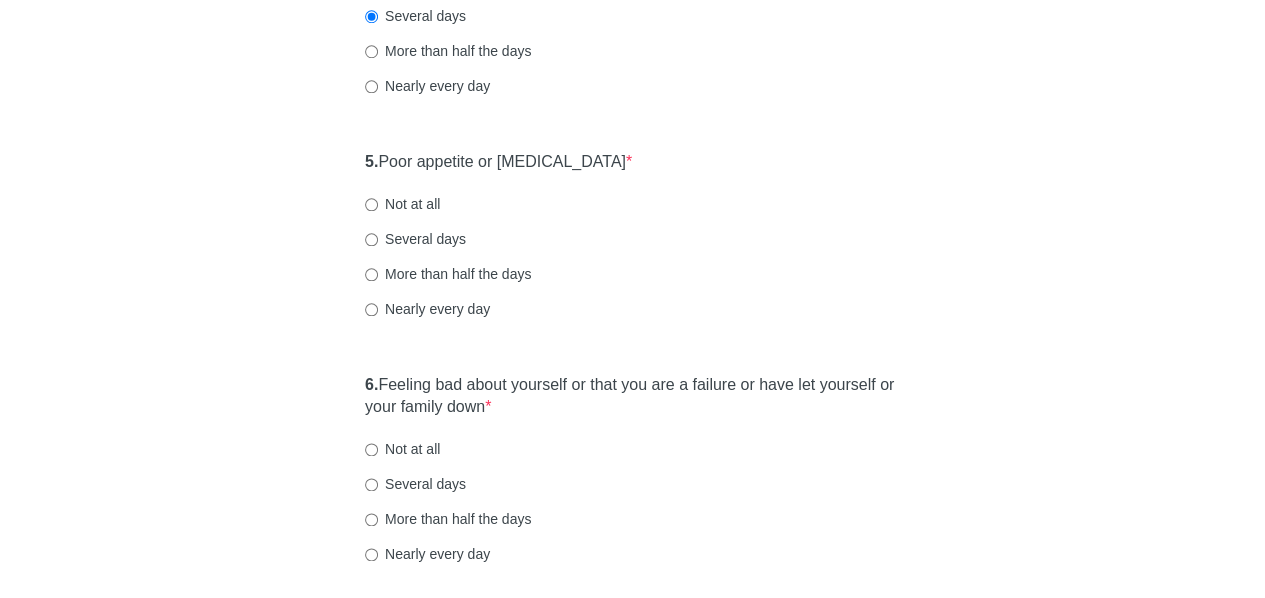 scroll, scrollTop: 1003, scrollLeft: 0, axis: vertical 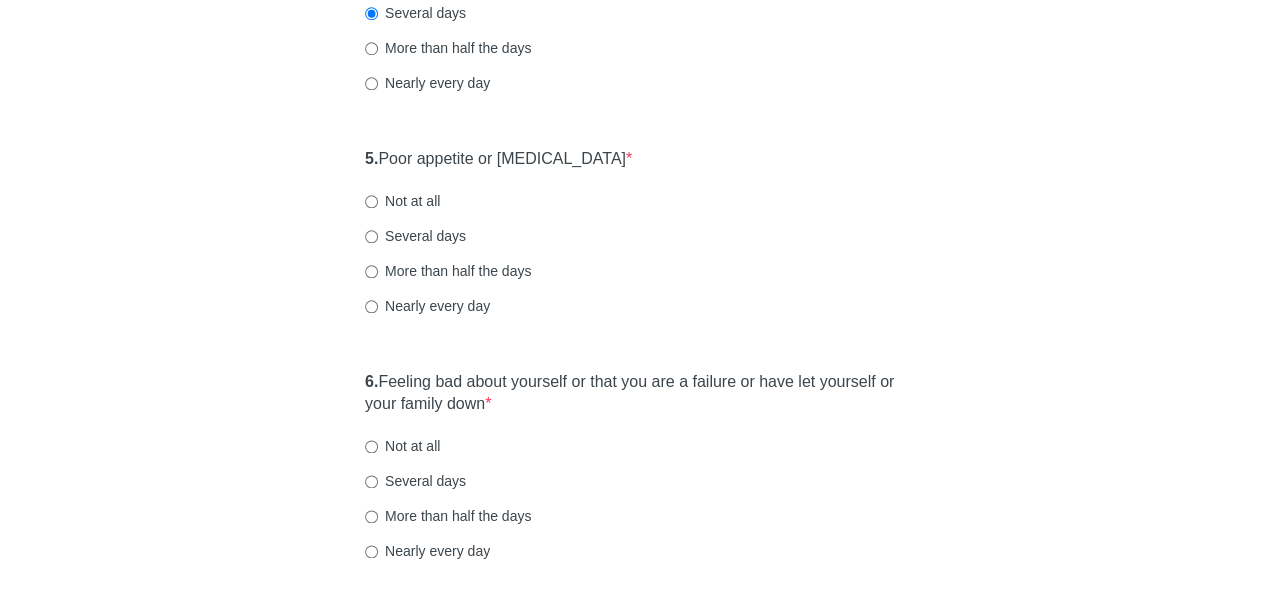 click on "Nearly every day" at bounding box center (632, 306) 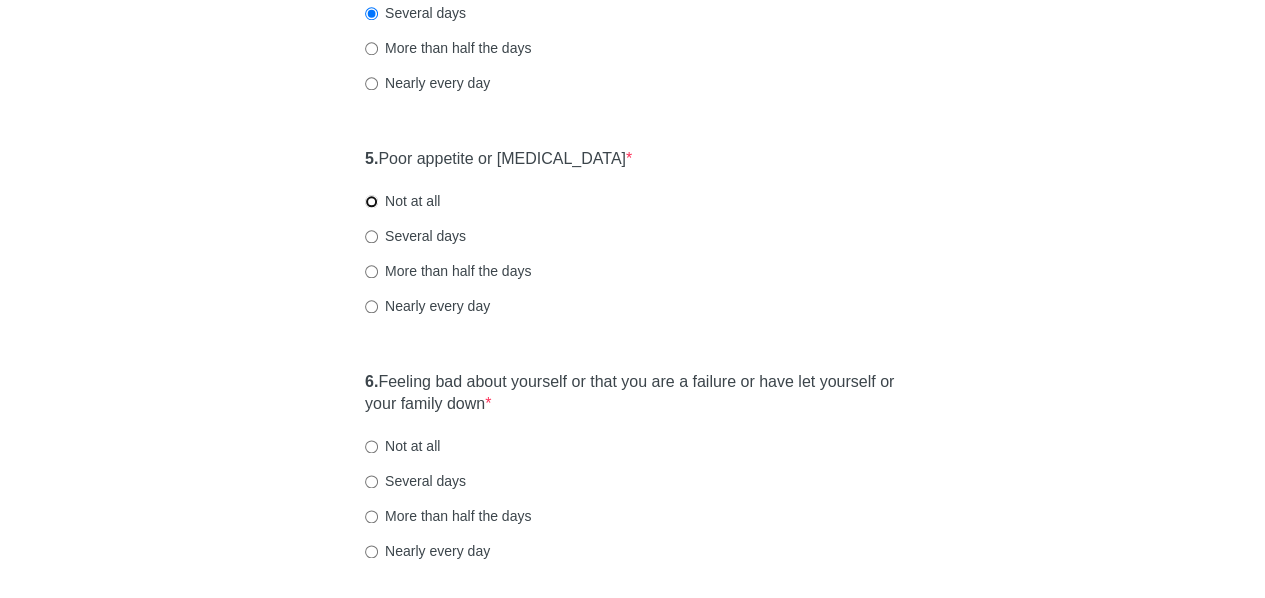 click on "Not at all" at bounding box center (371, 201) 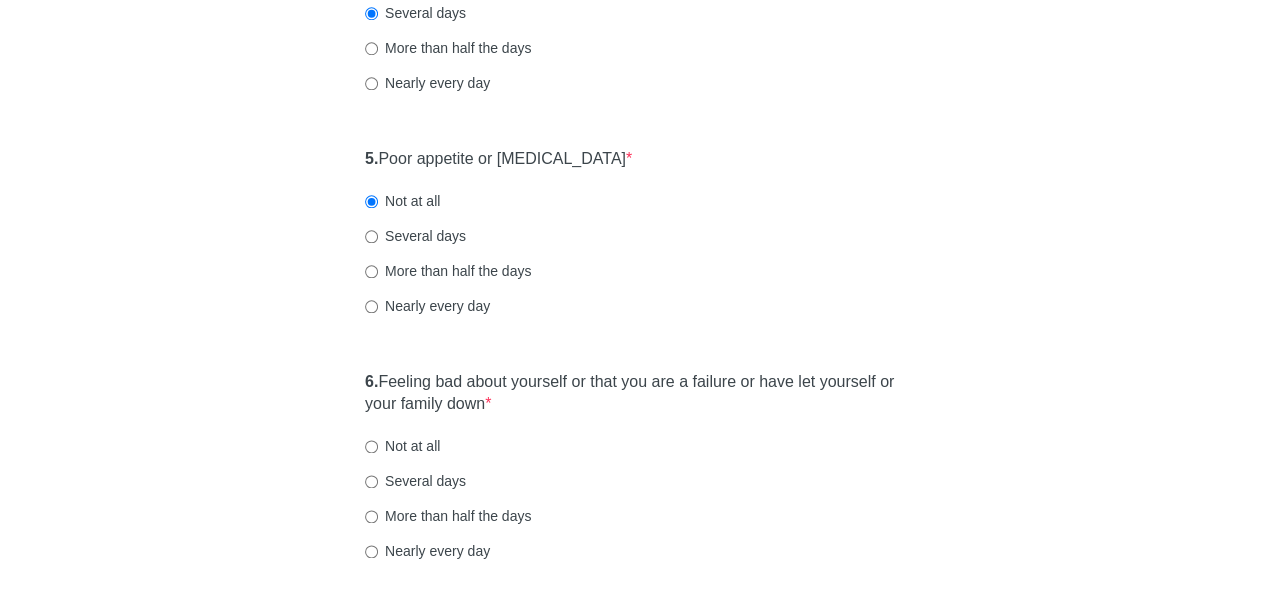 click on "[MEDICAL_DATA] Over the last 2 weeks, how often have you been bothered by any of the following problems? 1.  Little interest or pleasure in doing things  * Not at all Several days More than half the days Nearly every day 2.  Feeling down, depressed, or hopeless  * Not at all Several days More than half the days Nearly every day 3.  Trouble falling or staying asleep, or sleeping too much  * Not at all Several days More than half the days Nearly every day 4.  Feeling tired or having little energy  * Not at all Several days More than half the days Nearly every day 5.  Poor appetite or [MEDICAL_DATA]  * Not at all Several days More than half the days Nearly every day 6.  Feeling bad about yourself or that you are a failure or have let yourself or your family down  * Not at all Several days More than half the days Nearly every day 7.  Trouble concentrating on things, such as reading the newspaper or watching television  * Not at all Several days More than half the days Nearly every day 8.   * 9.   *" at bounding box center (633, 205) 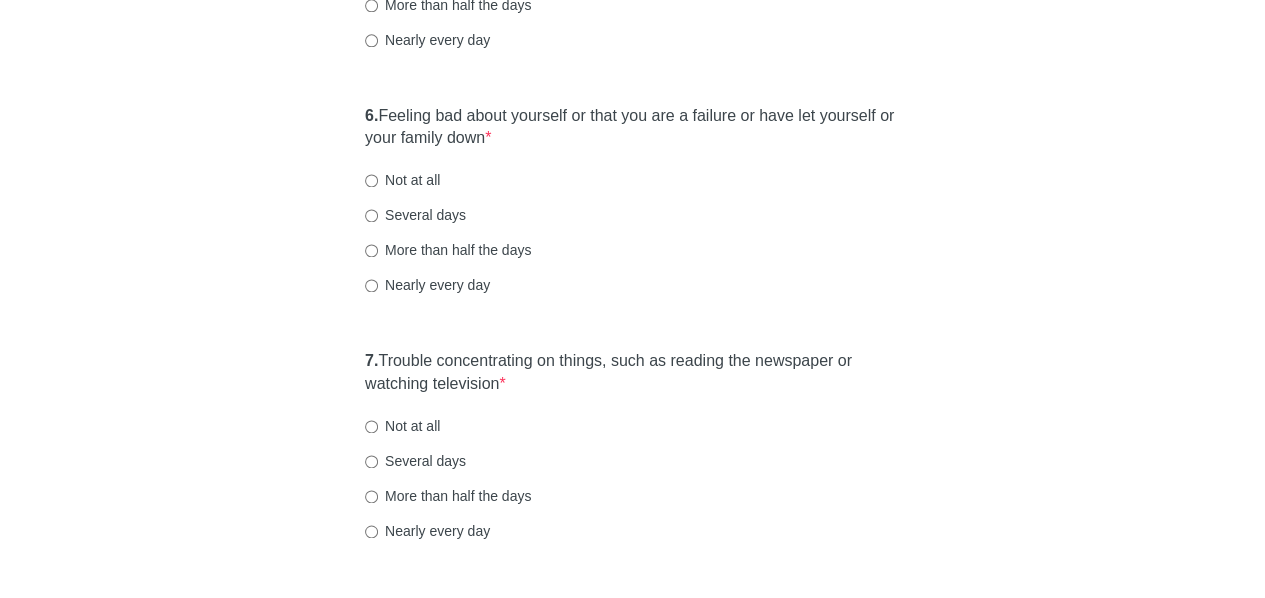 scroll, scrollTop: 1270, scrollLeft: 0, axis: vertical 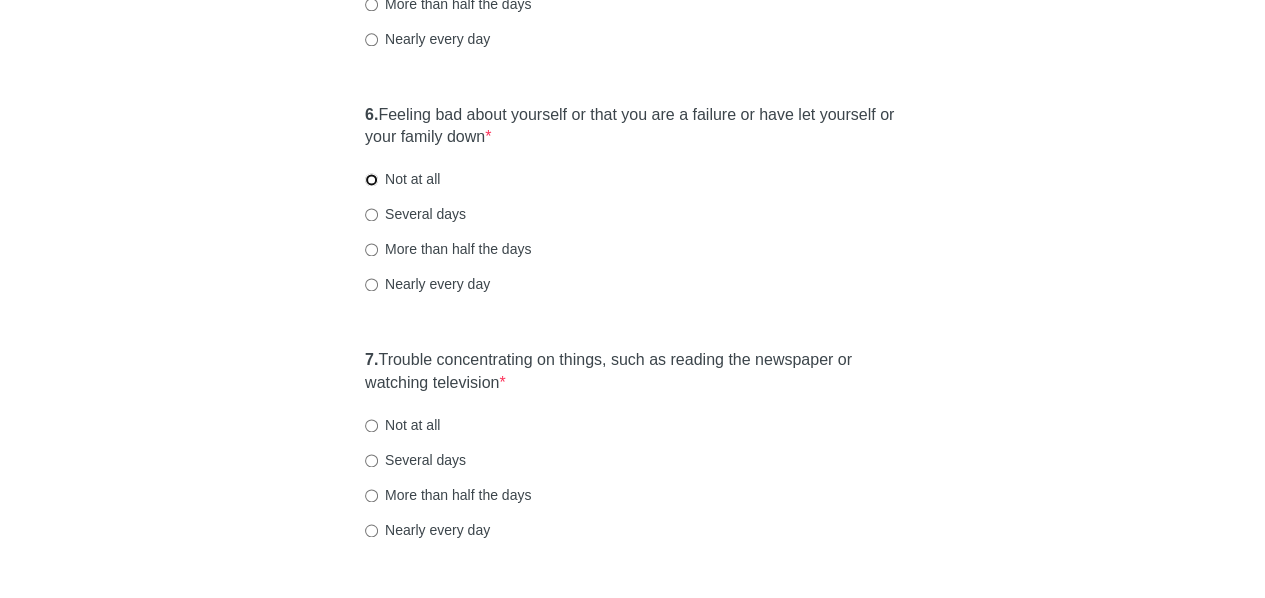 click on "Not at all" at bounding box center [371, 179] 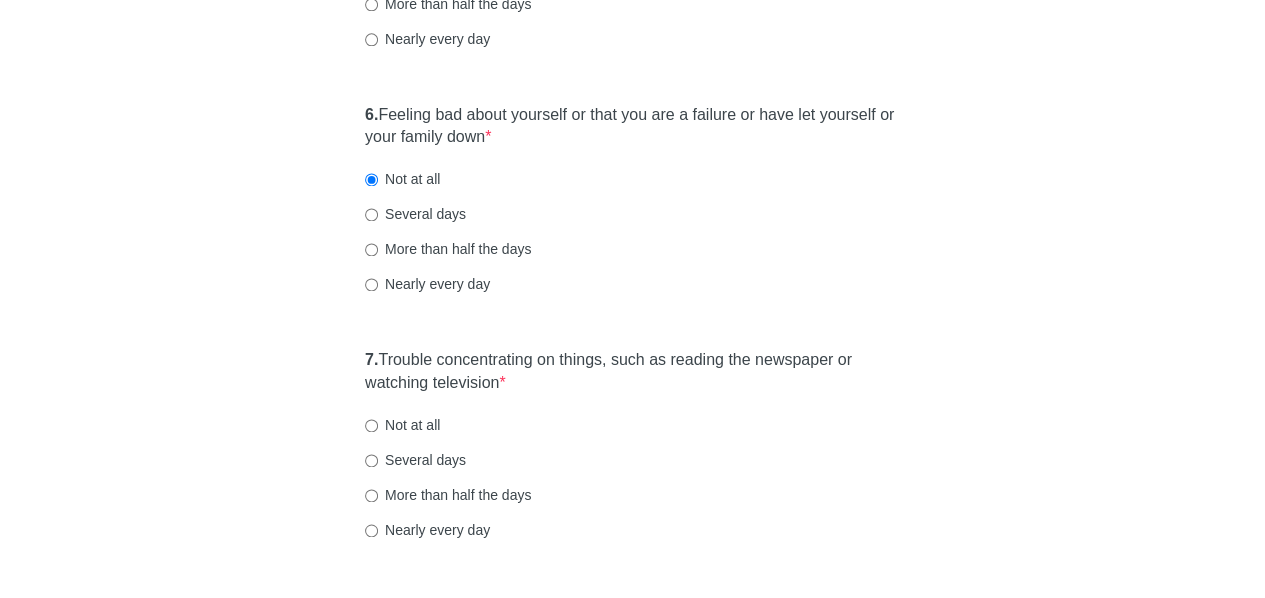 click on "[MEDICAL_DATA] Over the last 2 weeks, how often have you been bothered by any of the following problems? 1.  Little interest or pleasure in doing things  * Not at all Several days More than half the days Nearly every day 2.  Feeling down, depressed, or hopeless  * Not at all Several days More than half the days Nearly every day 3.  Trouble falling or staying asleep, or sleeping too much  * Not at all Several days More than half the days Nearly every day 4.  Feeling tired or having little energy  * Not at all Several days More than half the days Nearly every day 5.  Poor appetite or [MEDICAL_DATA]  * Not at all Several days More than half the days Nearly every day 6.  Feeling bad about yourself or that you are a failure or have let yourself or your family down  * Not at all Several days More than half the days Nearly every day 7.  Trouble concentrating on things, such as reading the newspaper or watching television  * Not at all Several days More than half the days Nearly every day 8.   * 9.   *" at bounding box center [633, -62] 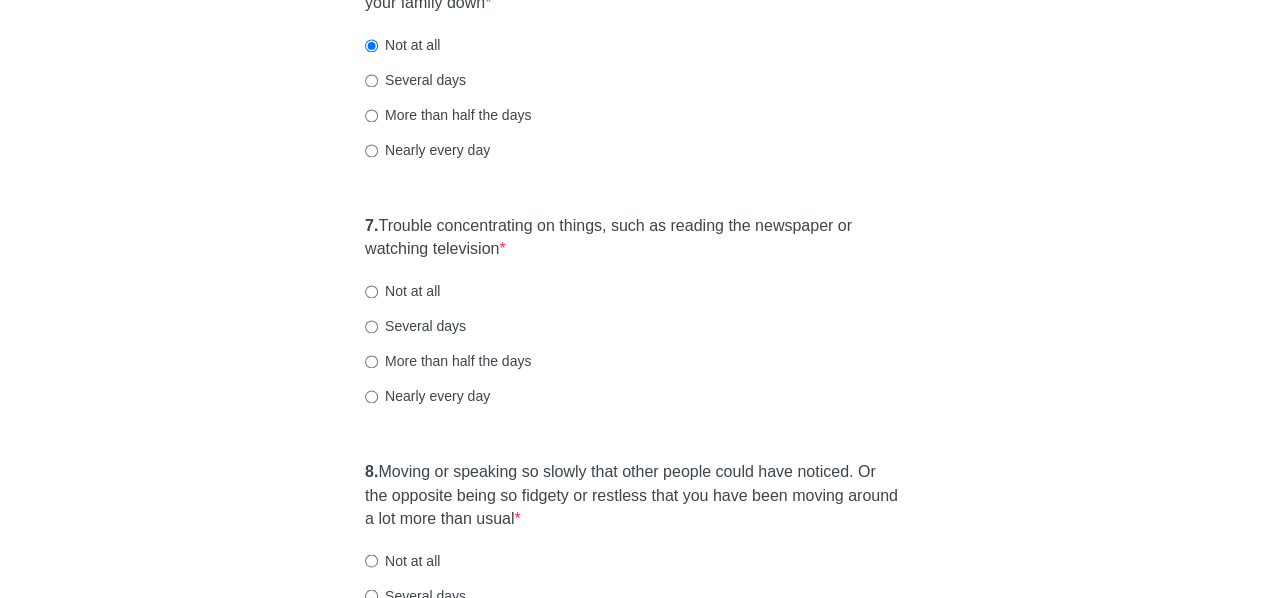 click on "[MEDICAL_DATA] Over the last 2 weeks, how often have you been bothered by any of the following problems? 1.  Little interest or pleasure in doing things  * Not at all Several days More than half the days Nearly every day 2.  Feeling down, depressed, or hopeless  * Not at all Several days More than half the days Nearly every day 3.  Trouble falling or staying asleep, or sleeping too much  * Not at all Several days More than half the days Nearly every day 4.  Feeling tired or having little energy  * Not at all Several days More than half the days Nearly every day 5.  Poor appetite or [MEDICAL_DATA]  * Not at all Several days More than half the days Nearly every day 6.  Feeling bad about yourself or that you are a failure or have let yourself or your family down  * Not at all Several days More than half the days Nearly every day 7.  Trouble concentrating on things, such as reading the newspaper or watching television  * Not at all Several days More than half the days Nearly every day 8.   * 9.   *" at bounding box center (633, -196) 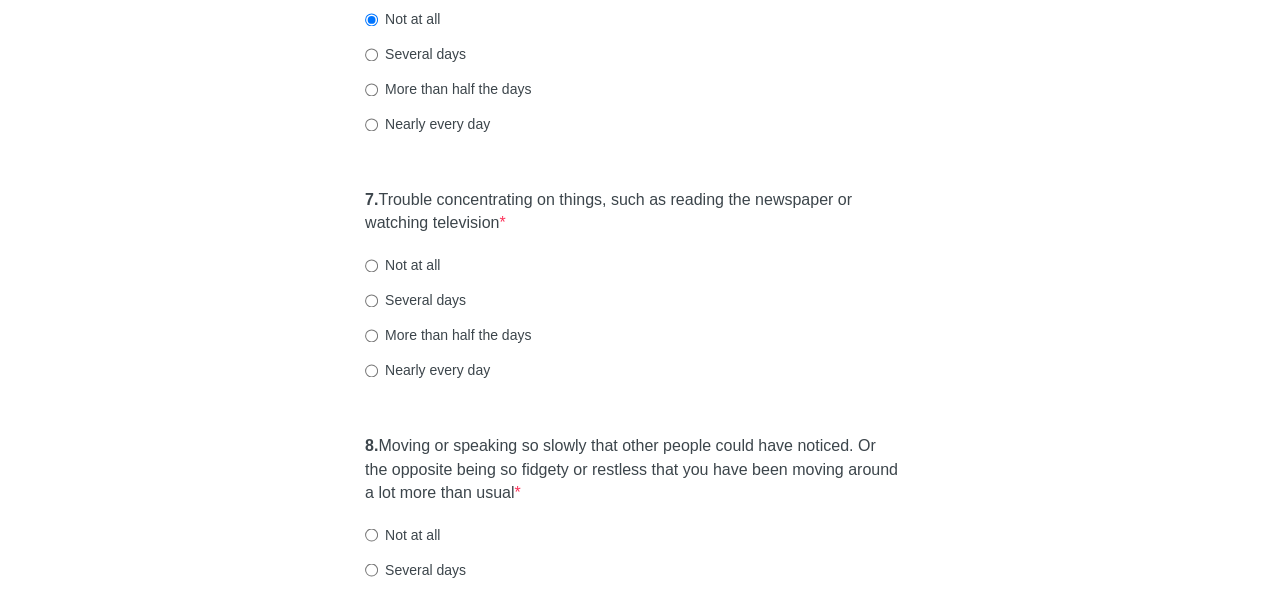 scroll, scrollTop: 1478, scrollLeft: 0, axis: vertical 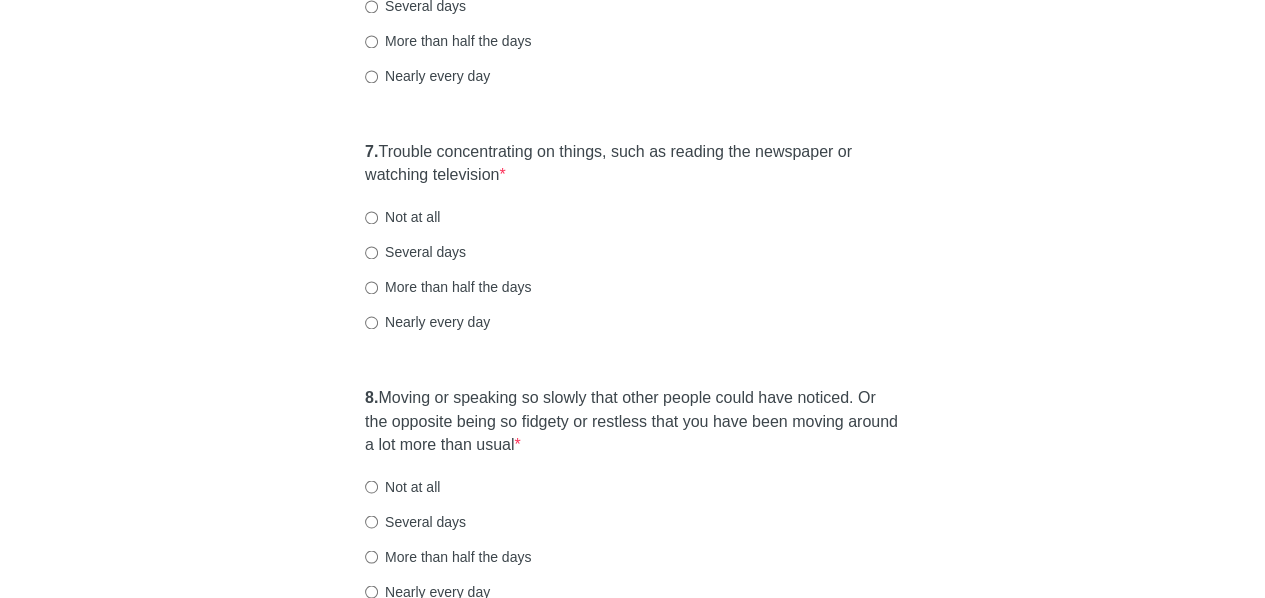 click on "Nearly every day" at bounding box center [632, 322] 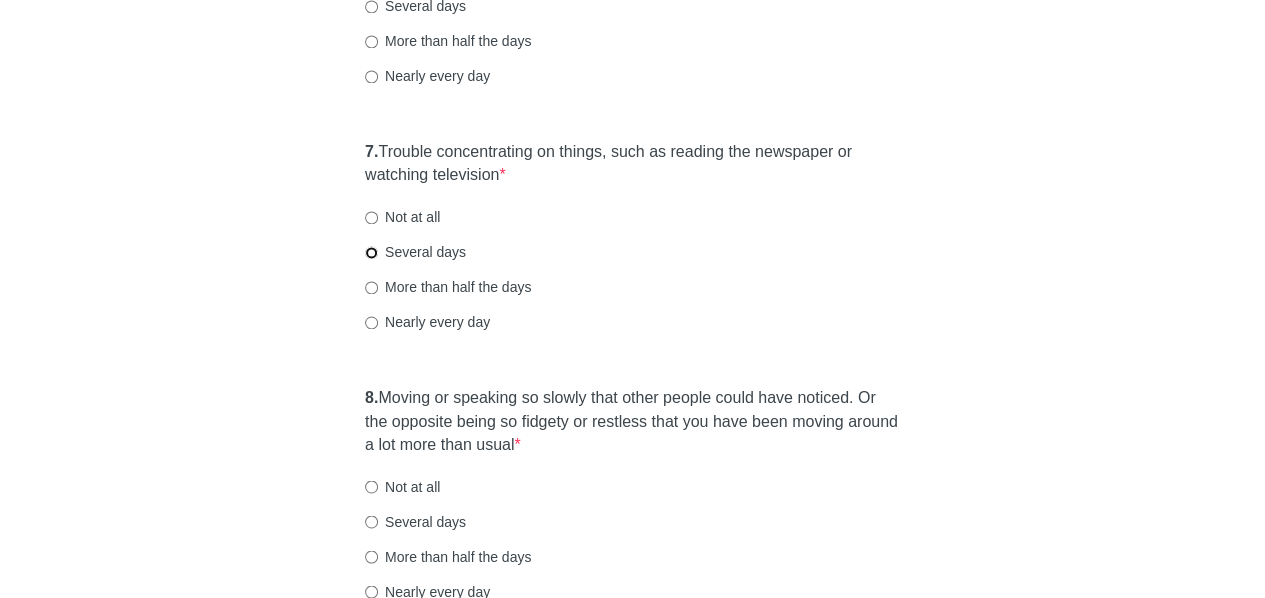 radio on "true" 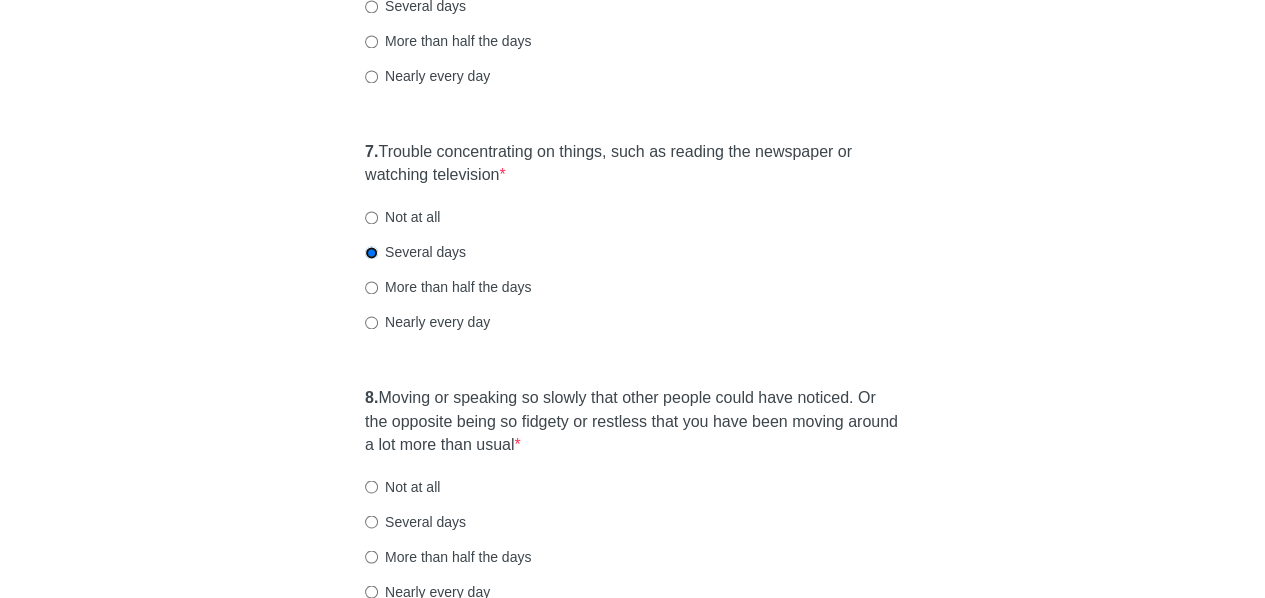 click on "[MEDICAL_DATA] Over the last 2 weeks, how often have you been bothered by any of the following problems? 1.  Little interest or pleasure in doing things  * Not at all Several days More than half the days Nearly every day 2.  Feeling down, depressed, or hopeless  * Not at all Several days More than half the days Nearly every day 3.  Trouble falling or staying asleep, or sleeping too much  * Not at all Several days More than half the days Nearly every day 4.  Feeling tired or having little energy  * Not at all Several days More than half the days Nearly every day 5.  Poor appetite or [MEDICAL_DATA]  * Not at all Several days More than half the days Nearly every day 6.  Feeling bad about yourself or that you are a failure or have let yourself or your family down  * Not at all Several days More than half the days Nearly every day 7.  Trouble concentrating on things, such as reading the newspaper or watching television  * Not at all Several days More than half the days Nearly every day 8.   * 9.   *" at bounding box center (633, -270) 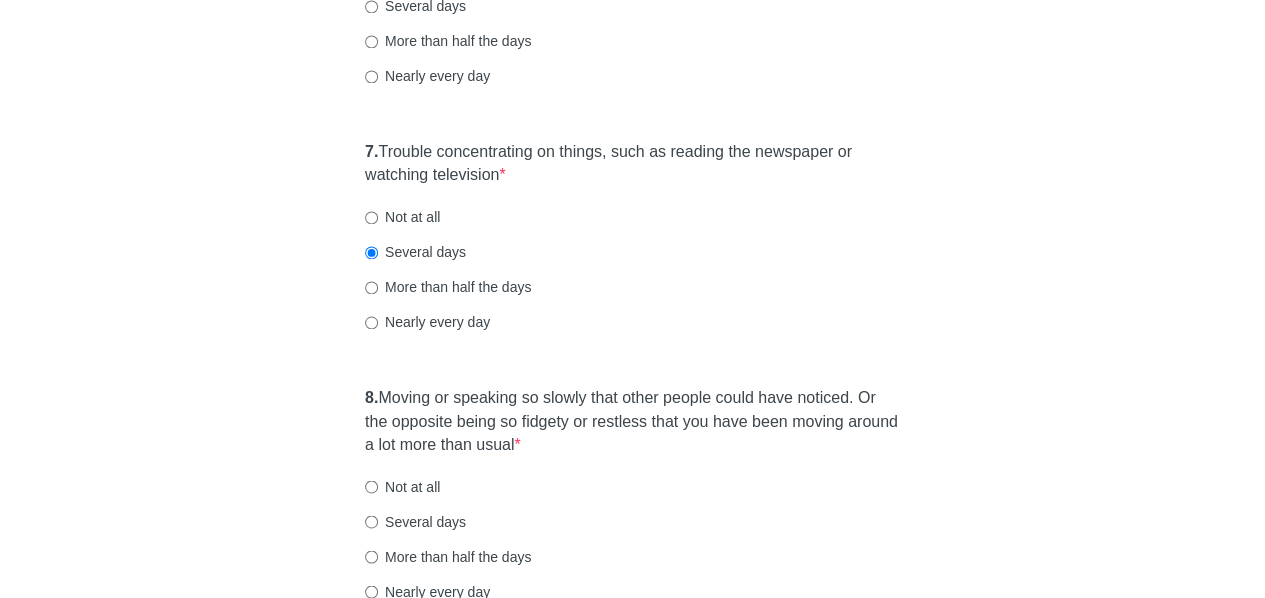 click on "7.  Trouble concentrating on things, such as reading the newspaper or watching television  * Not at all Several days More than half the days Nearly every day" at bounding box center [632, 246] 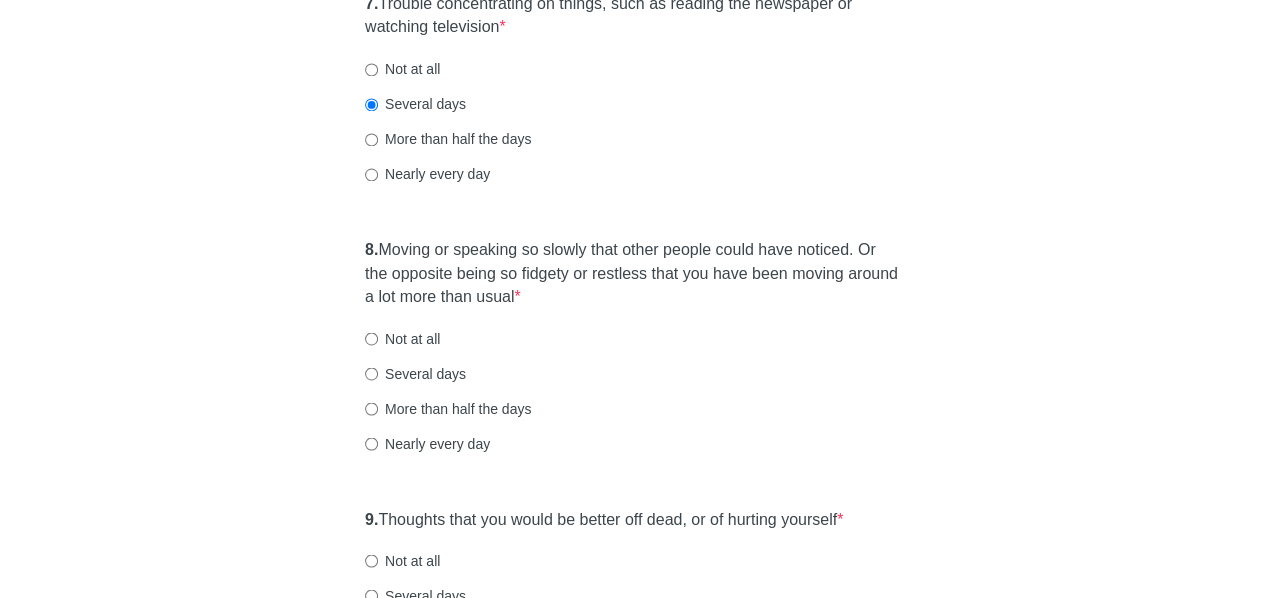 scroll, scrollTop: 1632, scrollLeft: 0, axis: vertical 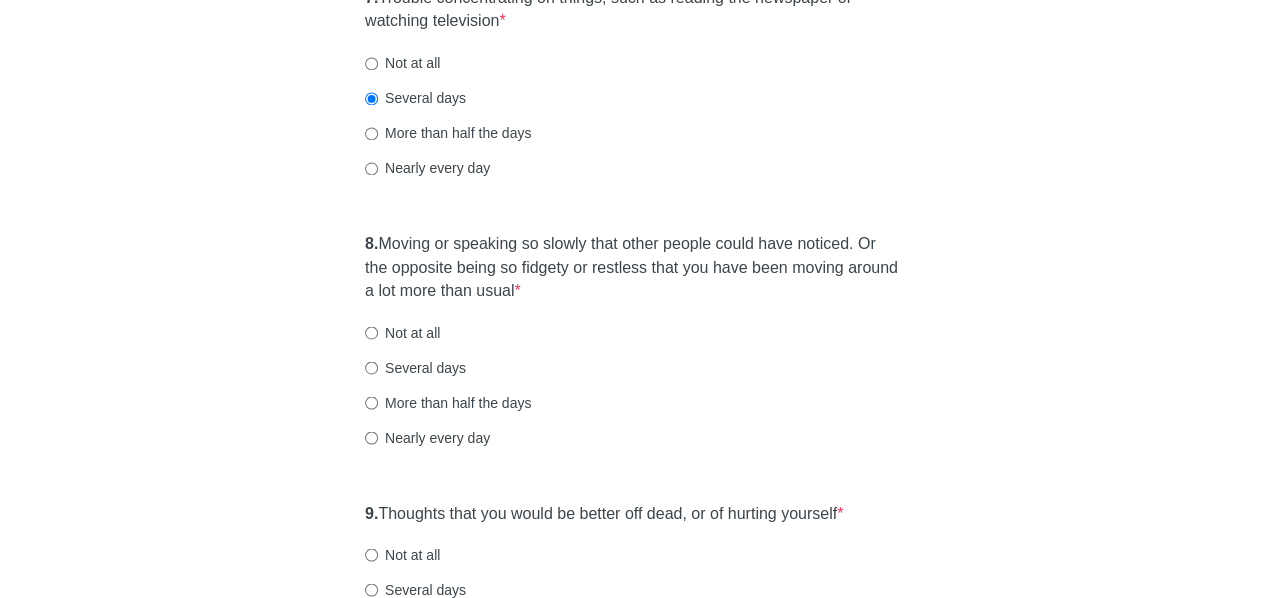click on "[MEDICAL_DATA] Over the last 2 weeks, how often have you been bothered by any of the following problems? 1.  Little interest or pleasure in doing things  * Not at all Several days More than half the days Nearly every day 2.  Feeling down, depressed, or hopeless  * Not at all Several days More than half the days Nearly every day 3.  Trouble falling or staying asleep, or sleeping too much  * Not at all Several days More than half the days Nearly every day 4.  Feeling tired or having little energy  * Not at all Several days More than half the days Nearly every day 5.  Poor appetite or [MEDICAL_DATA]  * Not at all Several days More than half the days Nearly every day 6.  Feeling bad about yourself or that you are a failure or have let yourself or your family down  * Not at all Several days More than half the days Nearly every day 7.  Trouble concentrating on things, such as reading the newspaper or watching television  * Not at all Several days More than half the days Nearly every day 8.   * 9.   *" at bounding box center [633, -424] 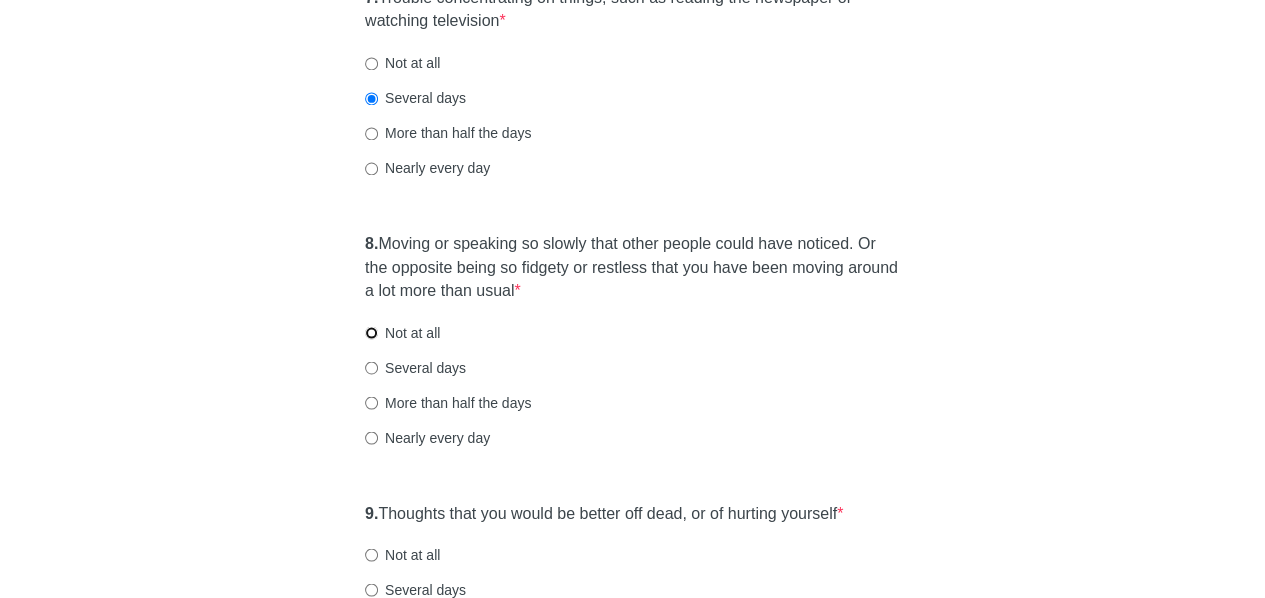 click on "Not at all" at bounding box center (371, 332) 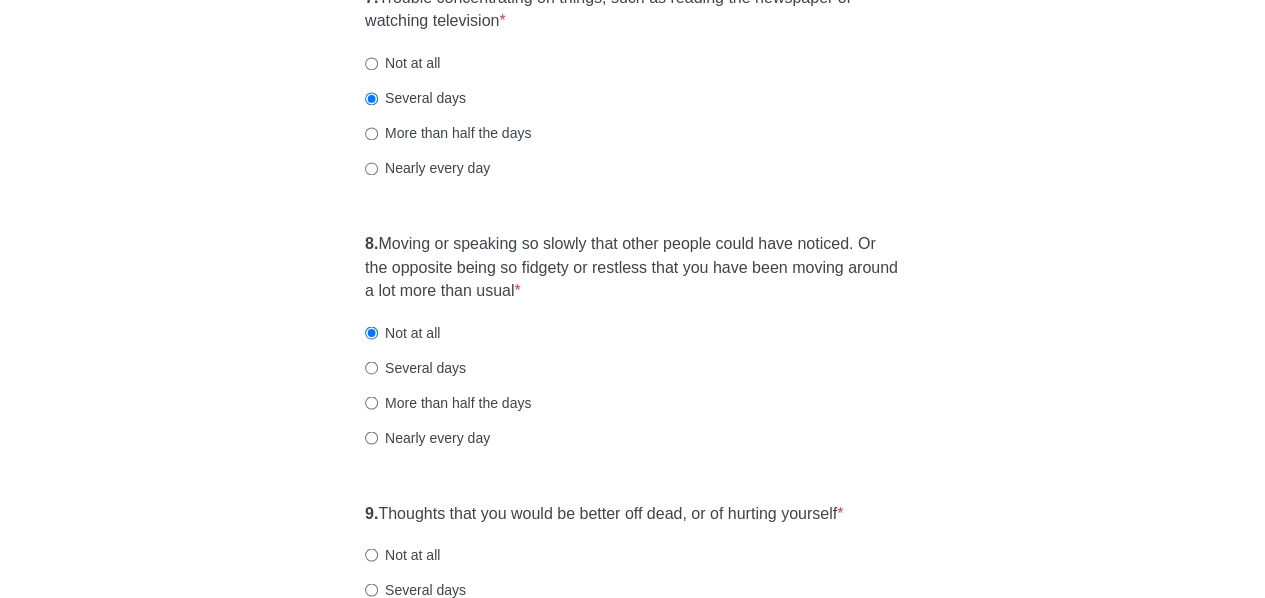click on "[MEDICAL_DATA] Over the last 2 weeks, how often have you been bothered by any of the following problems? 1.  Little interest or pleasure in doing things  * Not at all Several days More than half the days Nearly every day 2.  Feeling down, depressed, or hopeless  * Not at all Several days More than half the days Nearly every day 3.  Trouble falling or staying asleep, or sleeping too much  * Not at all Several days More than half the days Nearly every day 4.  Feeling tired or having little energy  * Not at all Several days More than half the days Nearly every day 5.  Poor appetite or [MEDICAL_DATA]  * Not at all Several days More than half the days Nearly every day 6.  Feeling bad about yourself or that you are a failure or have let yourself or your family down  * Not at all Several days More than half the days Nearly every day 7.  Trouble concentrating on things, such as reading the newspaper or watching television  * Not at all Several days More than half the days Nearly every day 8.   * 9.   *" at bounding box center (633, -424) 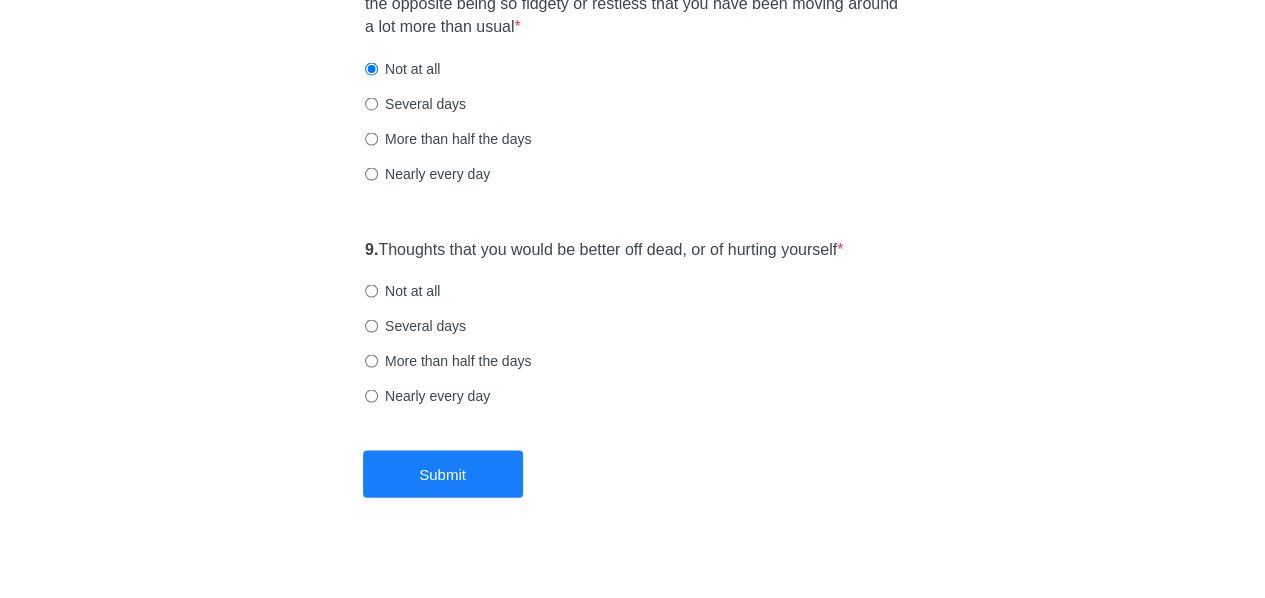 scroll, scrollTop: 1896, scrollLeft: 0, axis: vertical 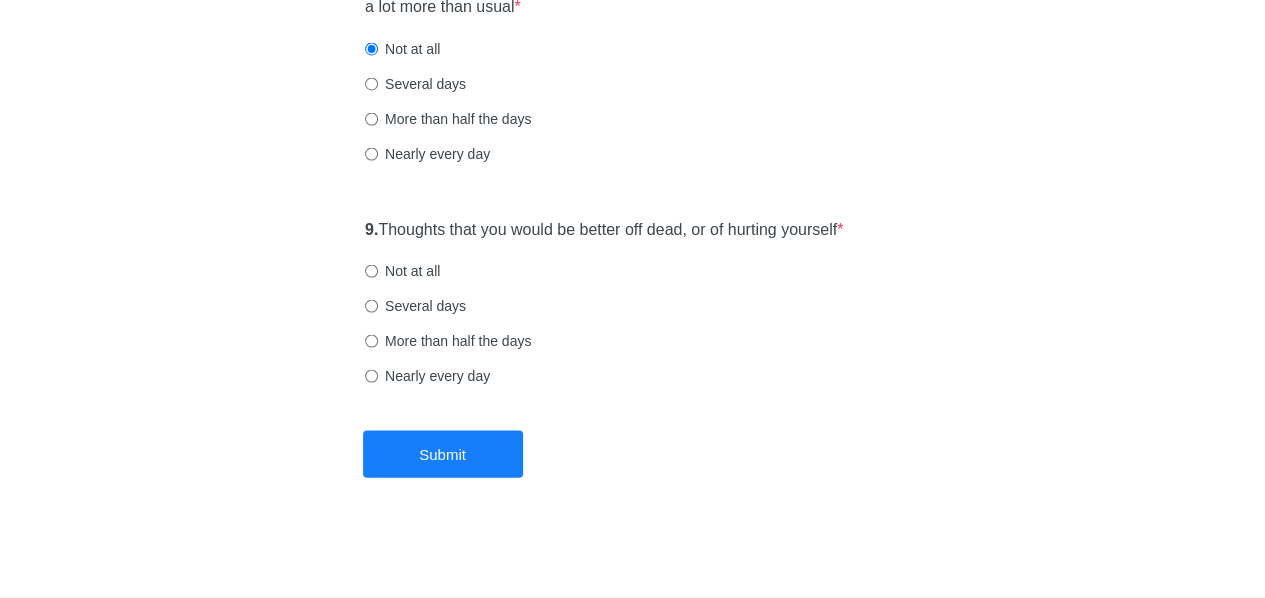 click on "Not at all" at bounding box center [402, 271] 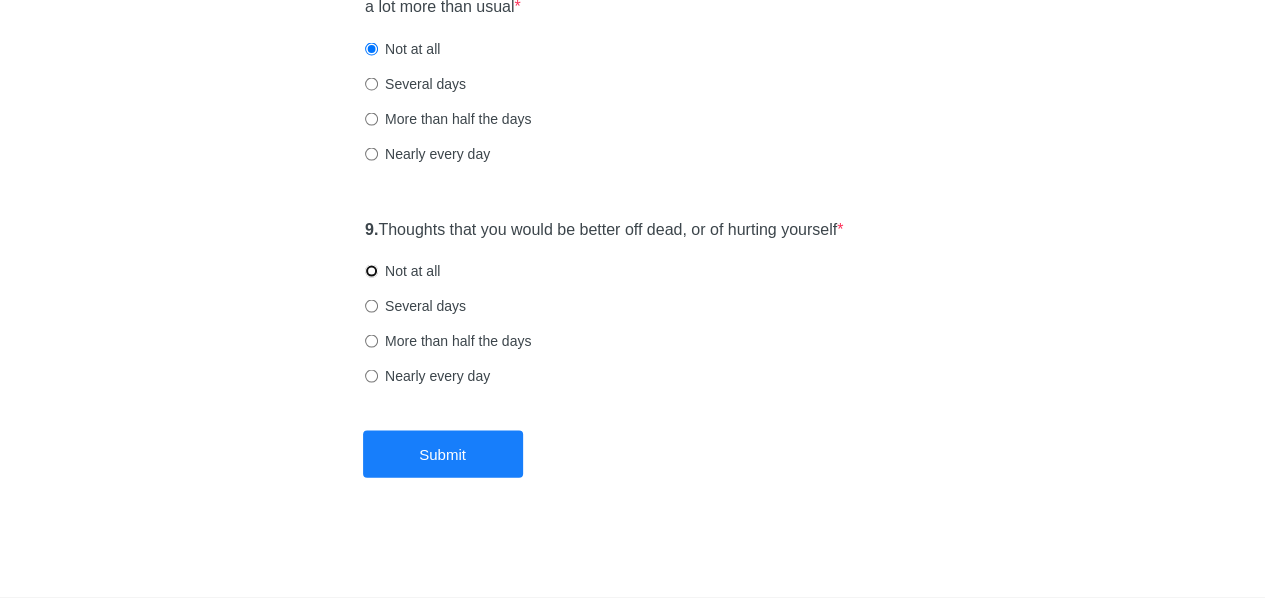 radio on "true" 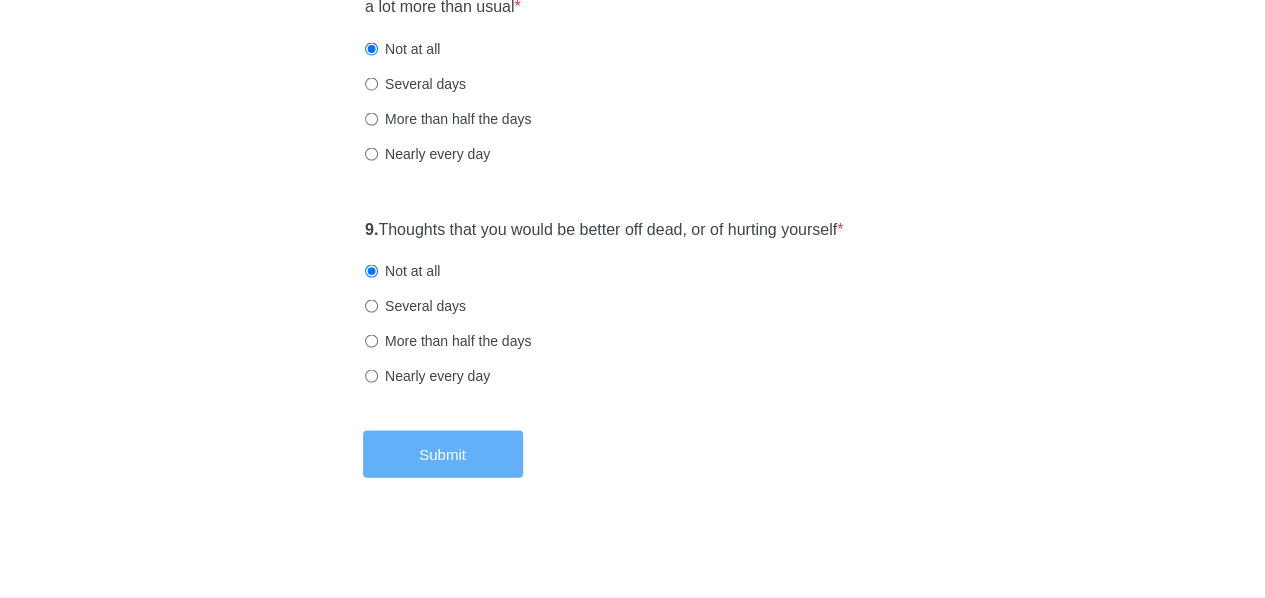 click on "Submit" at bounding box center [443, 454] 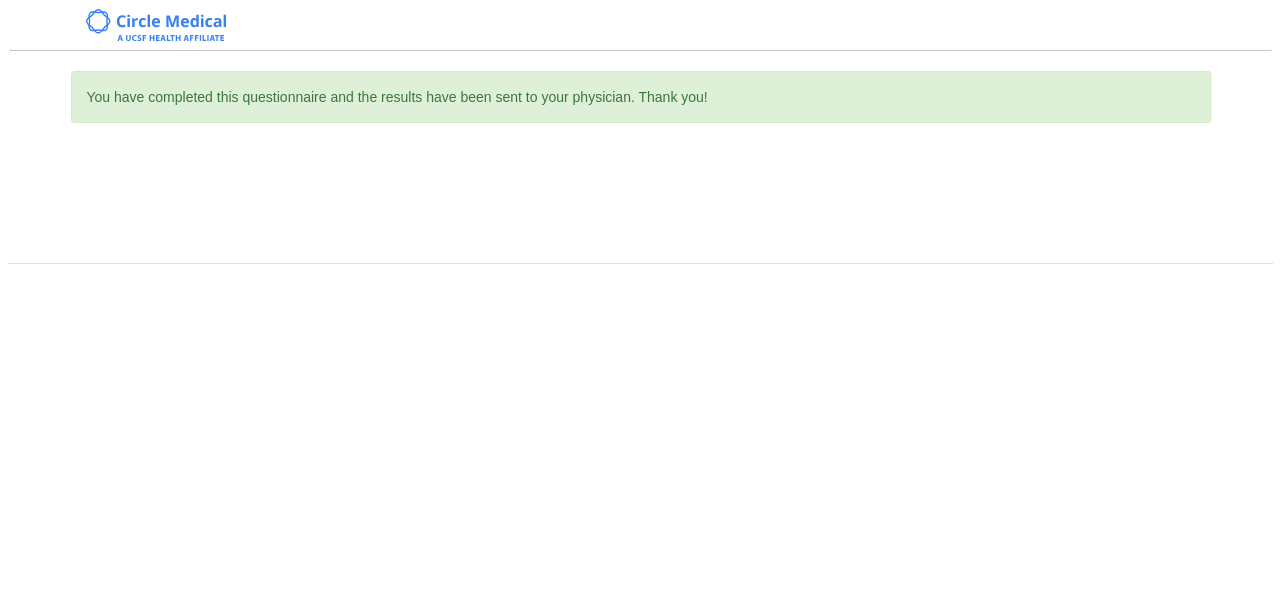 scroll, scrollTop: 0, scrollLeft: 0, axis: both 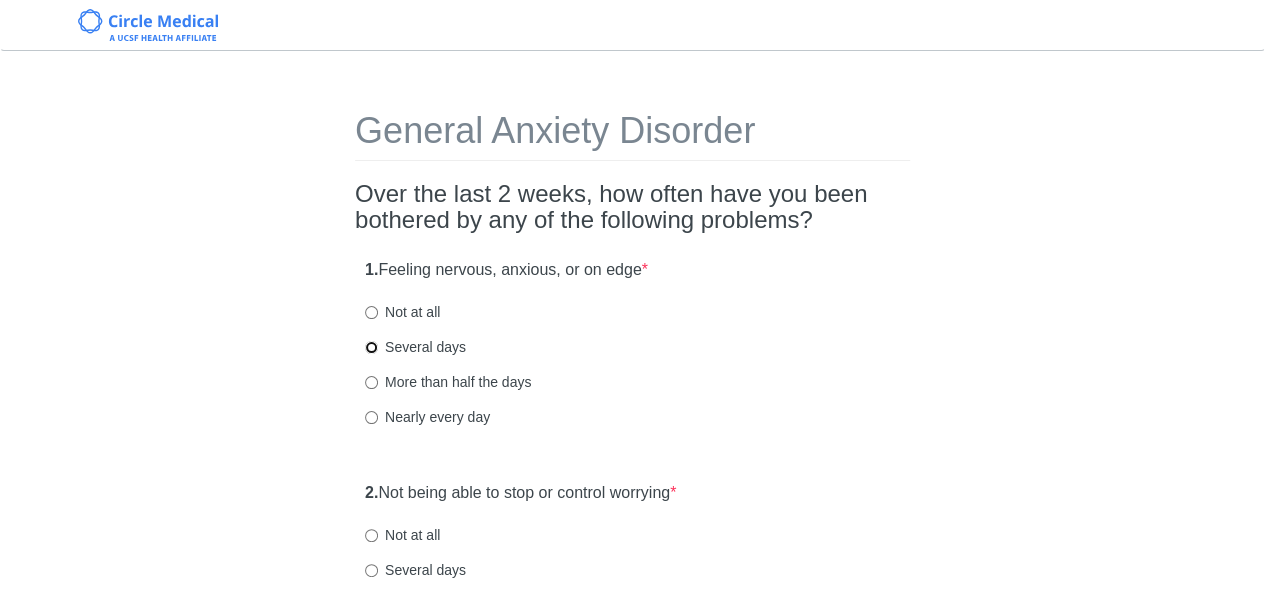 click on "Several days" at bounding box center (371, 347) 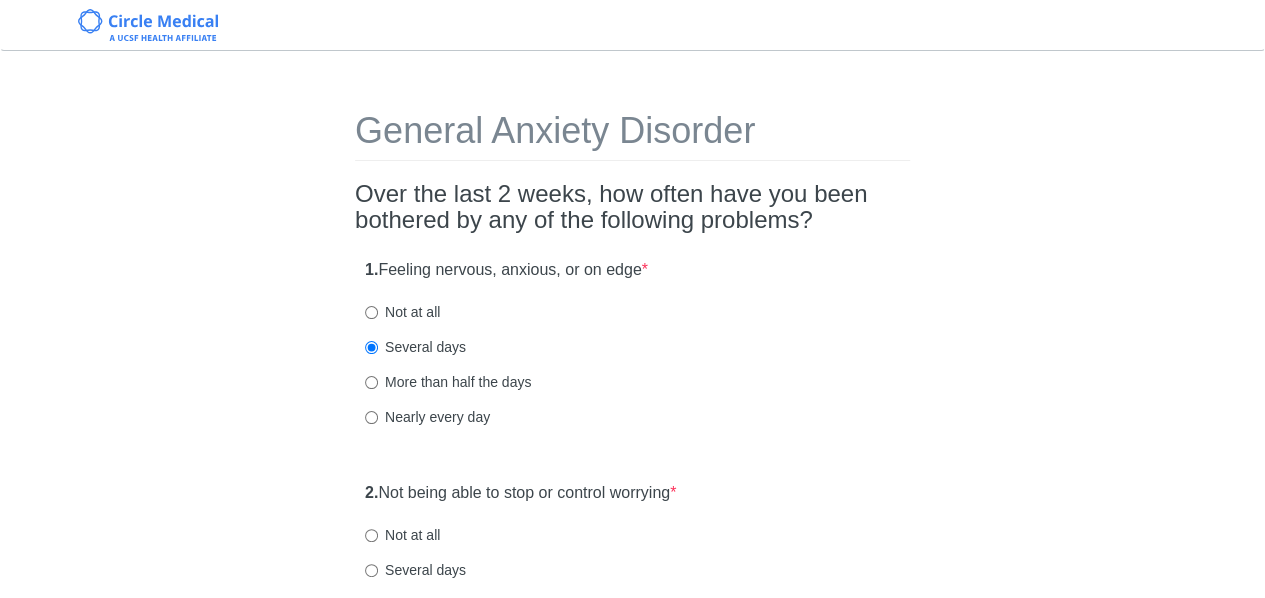 click on "General Anxiety Disorder Over the last 2 weeks, how often have you been bothered by any of the following problems? 1.  Feeling nervous, anxious, or on edge  * Not at all Several days More than half the days Nearly every day 2.  Not being able to stop or control worrying  * Not at all Several days More than half the days Nearly every day 3.  Worrying too much about different things  * Not at all Several days More than half the days Nearly every day 4.  Trouble relaxing  * Not at all Several days More than half the days Nearly every day 5.  Being so restless that it's hard to sit still  * Not at all Several days More than half the days Nearly every day 6.  Becoming easily annoyed or irritable  * Not at all Several days More than half the days Nearly every day 7.  Feeling afraid as if something awful might happen  * Not at all Several days More than half the days Nearly every day" at bounding box center [633, 940] 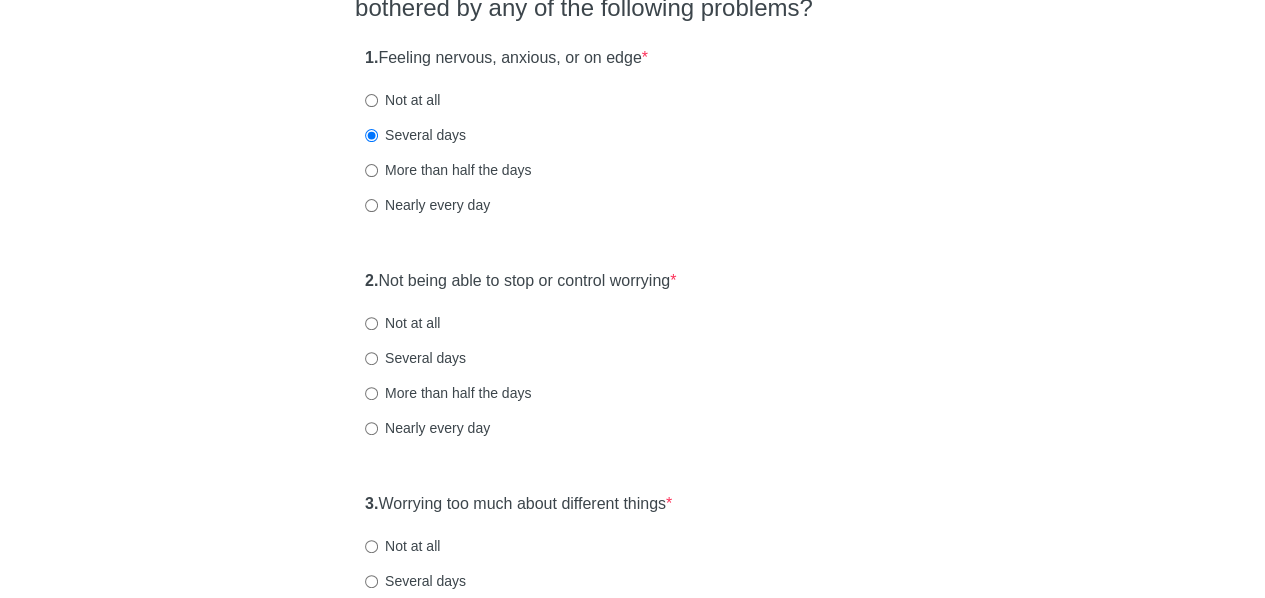 scroll, scrollTop: 214, scrollLeft: 0, axis: vertical 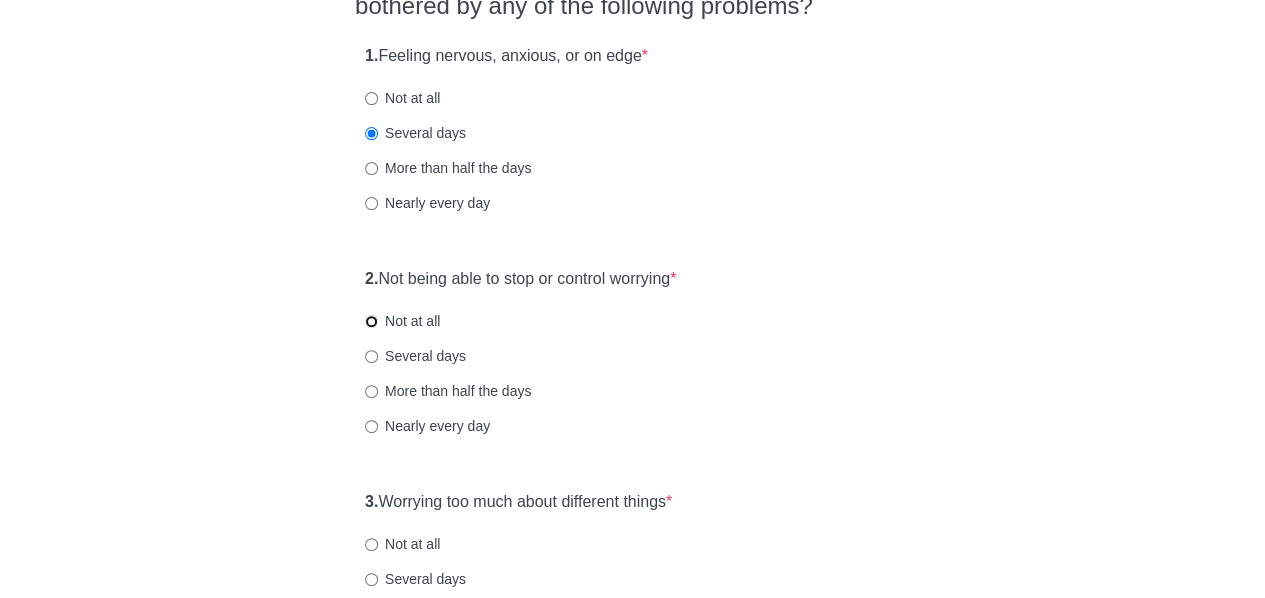 click on "Not at all" at bounding box center [371, 321] 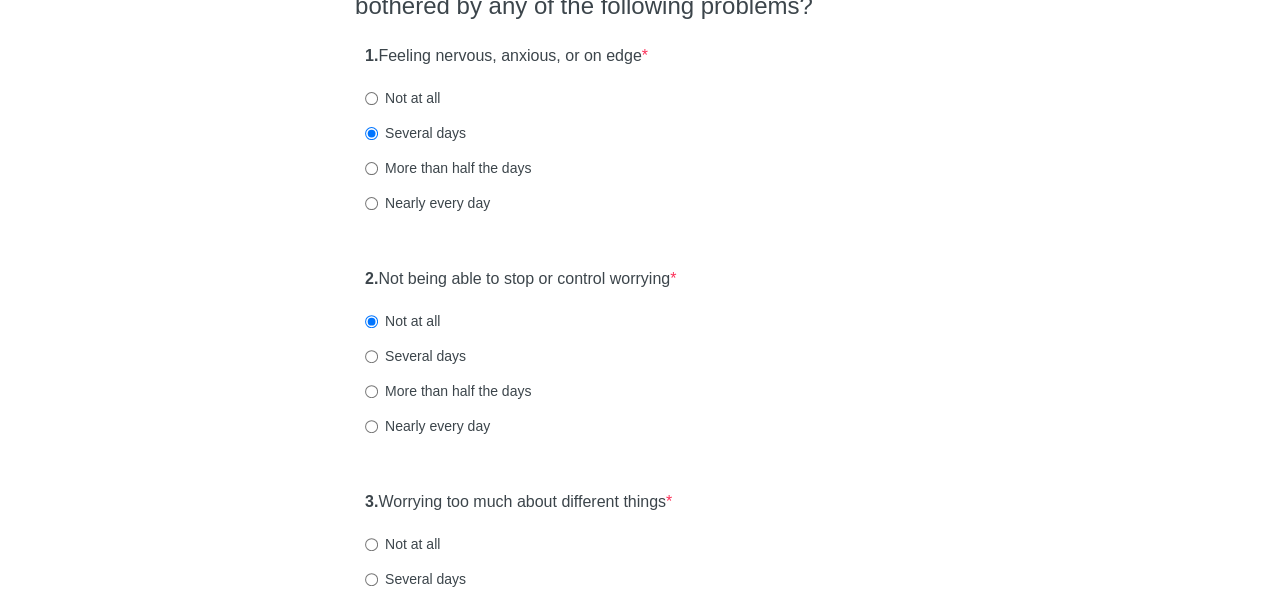 click on "General Anxiety Disorder Over the last 2 weeks, how often have you been bothered by any of the following problems? 1.  Feeling nervous, anxious, or on edge  * Not at all Several days More than half the days Nearly every day 2.  Not being able to stop or control worrying  * Not at all Several days More than half the days Nearly every day 3.  Worrying too much about different things  * Not at all Several days More than half the days Nearly every day 4.  Trouble relaxing  * Not at all Several days More than half the days Nearly every day 5.  Being so restless that it's hard to sit still  * Not at all Several days More than half the days Nearly every day 6.  Becoming easily annoyed or irritable  * Not at all Several days More than half the days Nearly every day 7.  Feeling afraid as if something awful might happen  * Not at all Several days More than half the days Nearly every day" at bounding box center (633, 726) 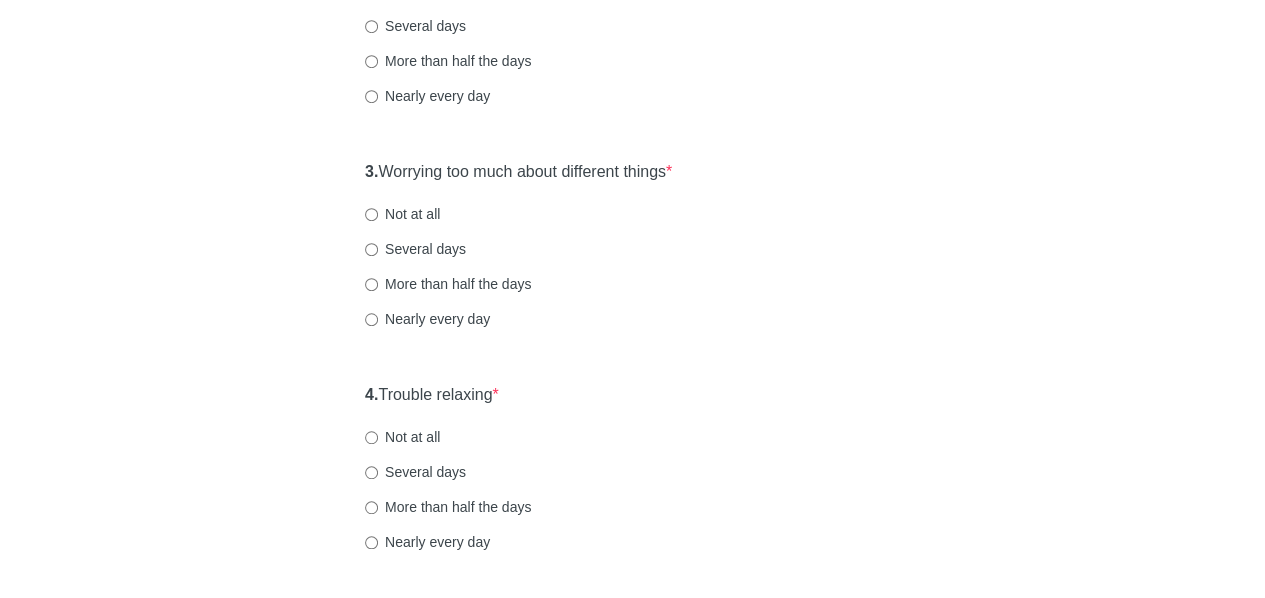 scroll, scrollTop: 548, scrollLeft: 0, axis: vertical 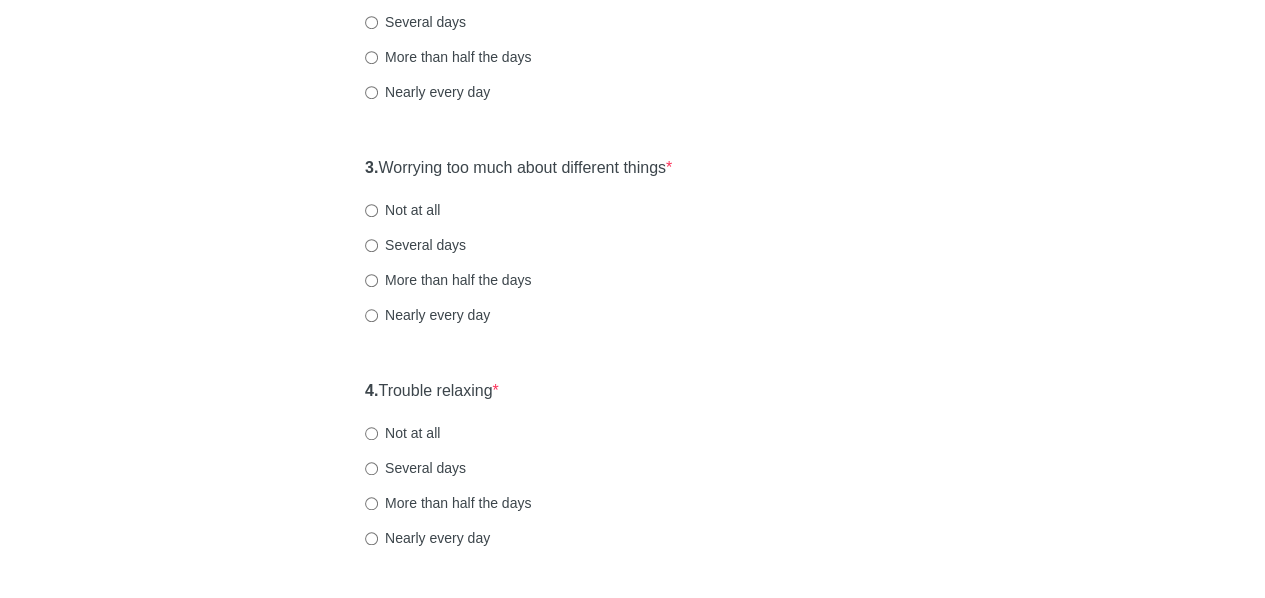 click on "Not at all" at bounding box center (402, 210) 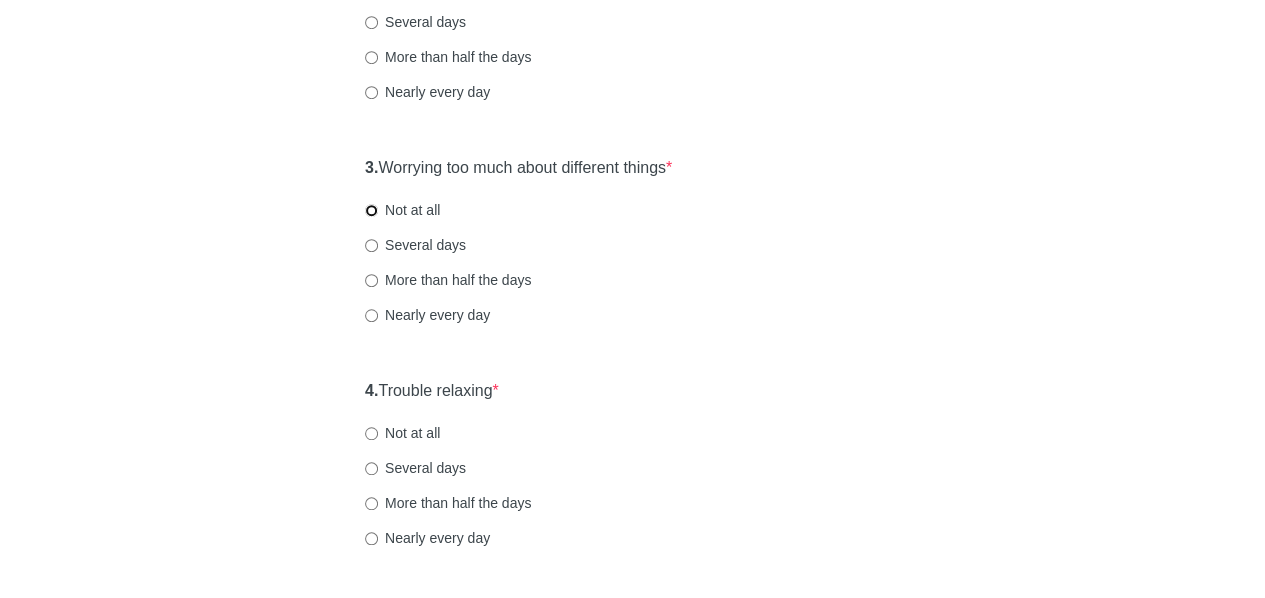 click on "Not at all" at bounding box center (371, 210) 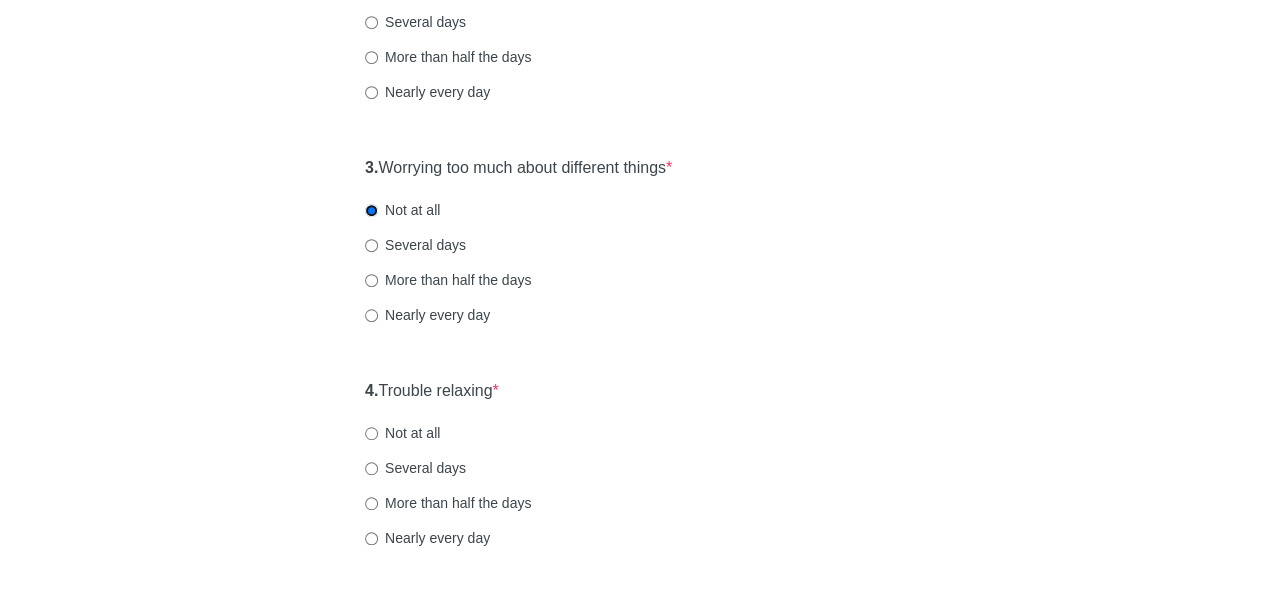 click on "General Anxiety Disorder Over the last 2 weeks, how often have you been bothered by any of the following problems? 1.  Feeling nervous, anxious, or on edge  * Not at all Several days More than half the days Nearly every day 2.  Not being able to stop or control worrying  * Not at all Several days More than half the days Nearly every day 3.  Worrying too much about different things  * Not at all Several days More than half the days Nearly every day 4.  Trouble relaxing  * Not at all Several days More than half the days Nearly every day 5.  Being so restless that it's hard to sit still  * Not at all Several days More than half the days Nearly every day 6.  Becoming easily annoyed or irritable  * Not at all Several days More than half the days Nearly every day 7.  Feeling afraid as if something awful might happen  * Not at all Several days More than half the days Nearly every day" at bounding box center [633, 392] 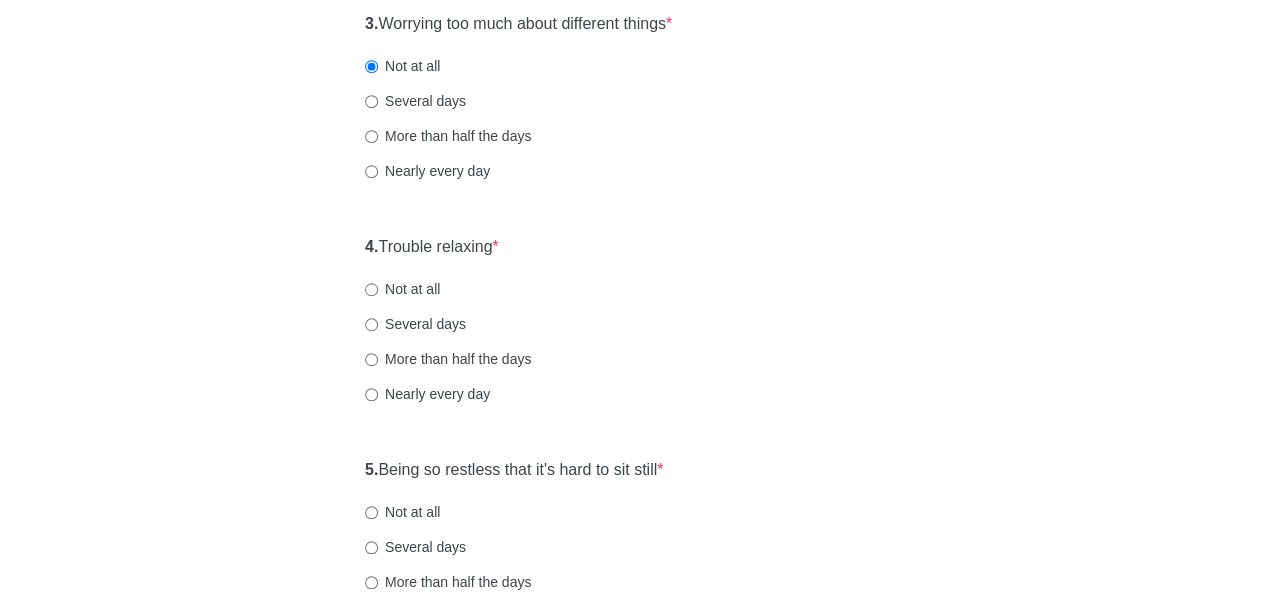 scroll, scrollTop: 696, scrollLeft: 0, axis: vertical 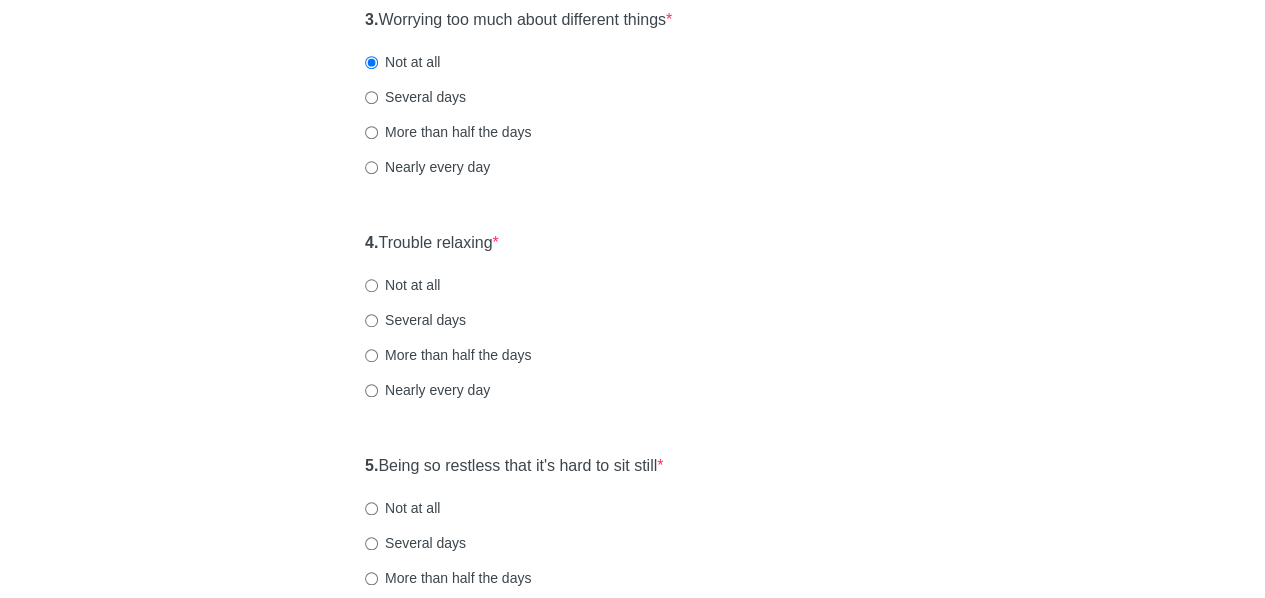 click on "Not at all" at bounding box center [402, 285] 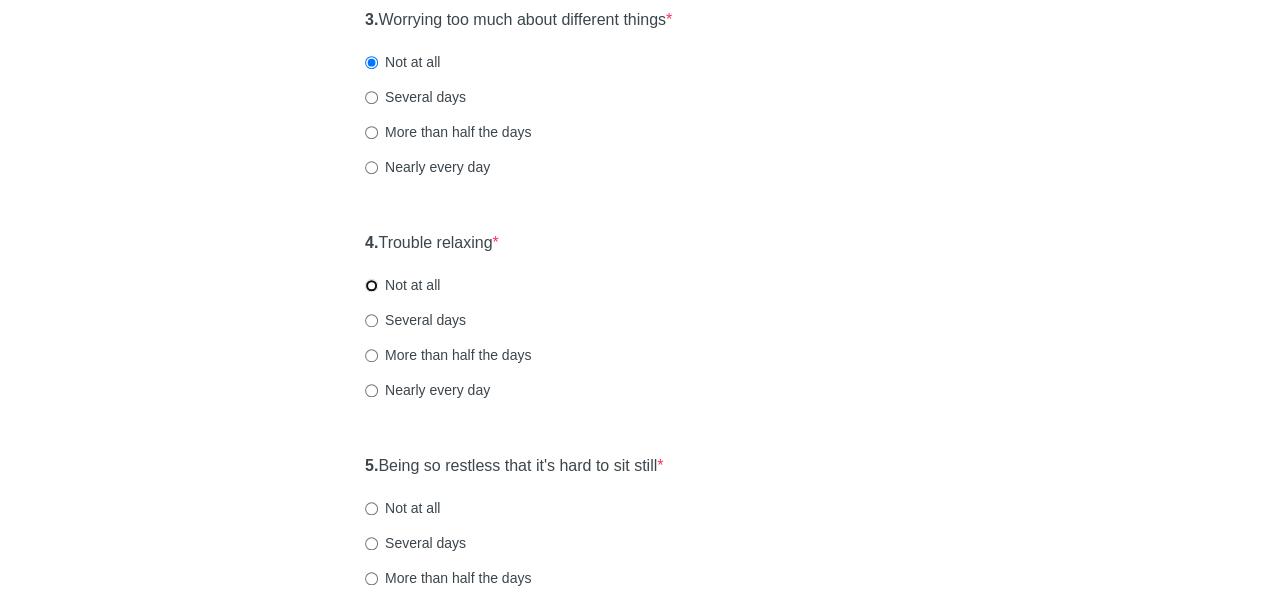 radio on "true" 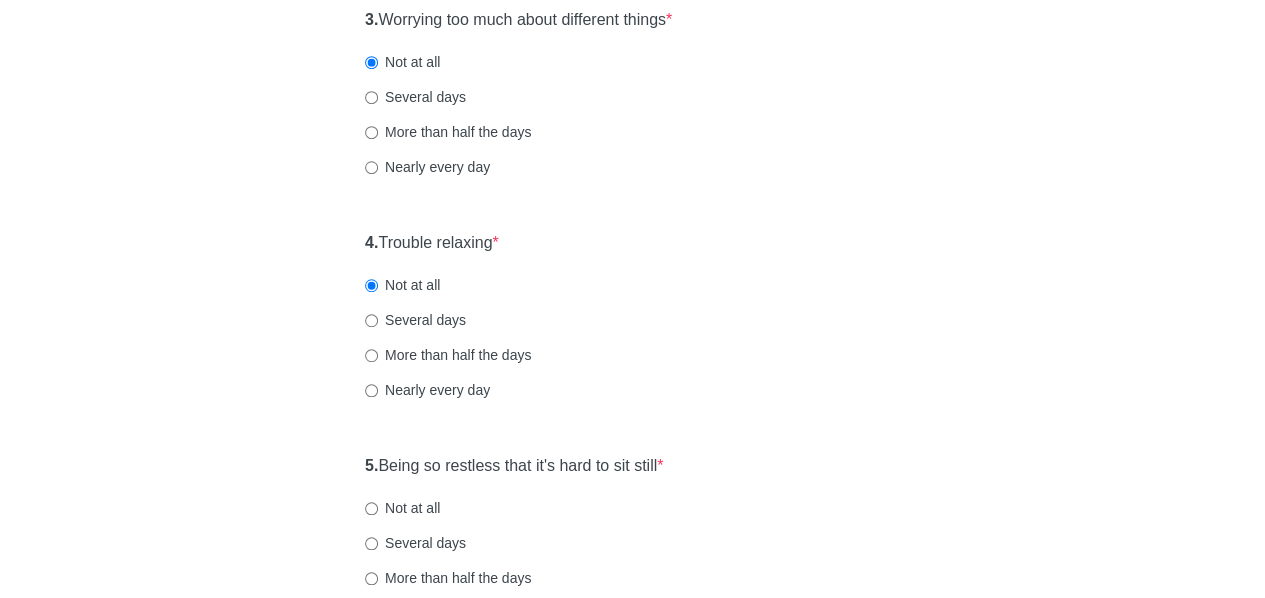 click on "General Anxiety Disorder Over the last 2 weeks, how often have you been bothered by any of the following problems? 1.  Feeling nervous, anxious, or on edge  * Not at all Several days More than half the days Nearly every day 2.  Not being able to stop or control worrying  * Not at all Several days More than half the days Nearly every day 3.  Worrying too much about different things  * Not at all Several days More than half the days Nearly every day 4.  Trouble relaxing  * Not at all Several days More than half the days Nearly every day 5.  Being so restless that it's hard to sit still  * Not at all Several days More than half the days Nearly every day 6.  Becoming easily annoyed or irritable  * Not at all Several days More than half the days Nearly every day 7.  Feeling afraid as if something awful might happen  * Not at all Several days More than half the days Nearly every day" at bounding box center [633, 244] 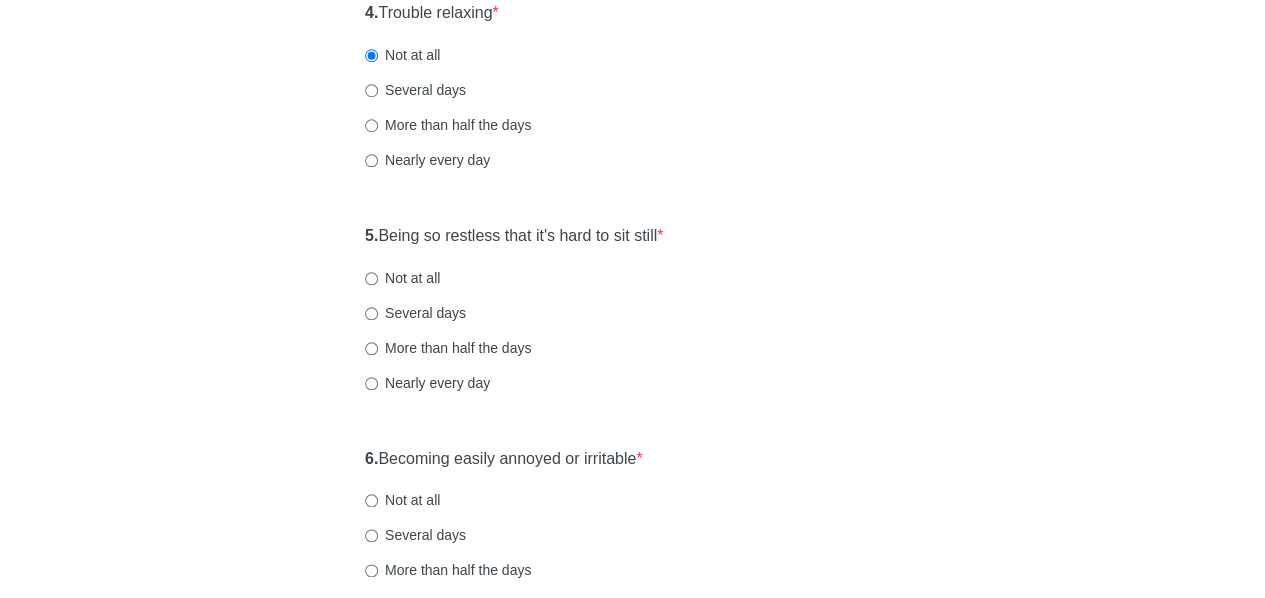 scroll, scrollTop: 937, scrollLeft: 0, axis: vertical 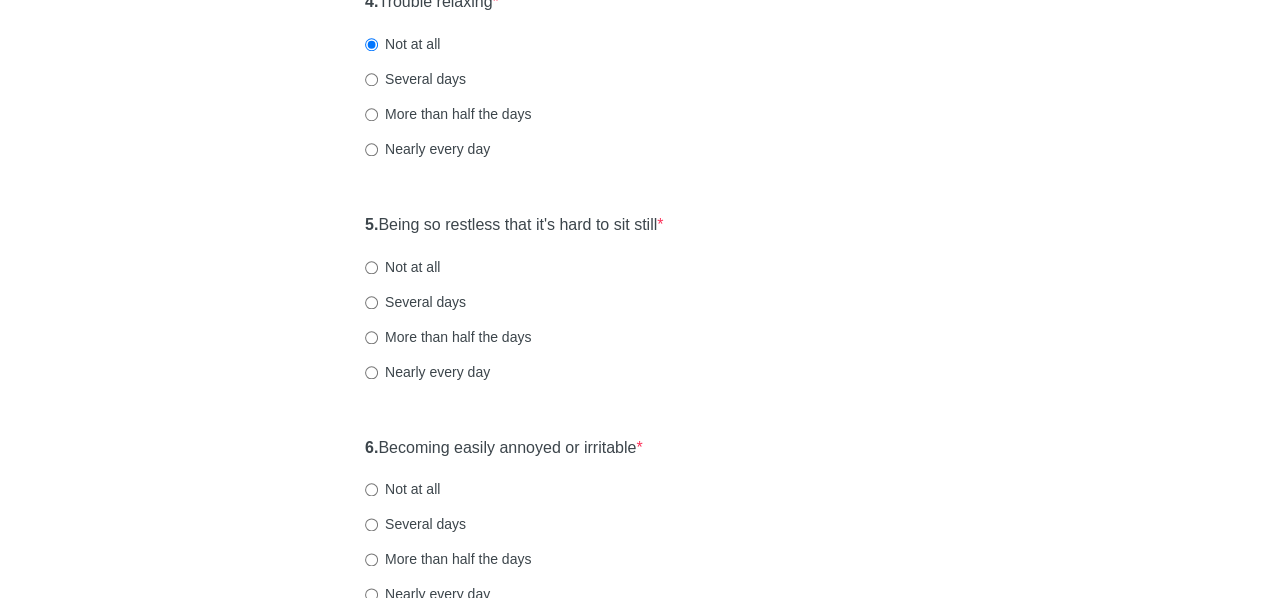 click on "Not at all" at bounding box center (402, 267) 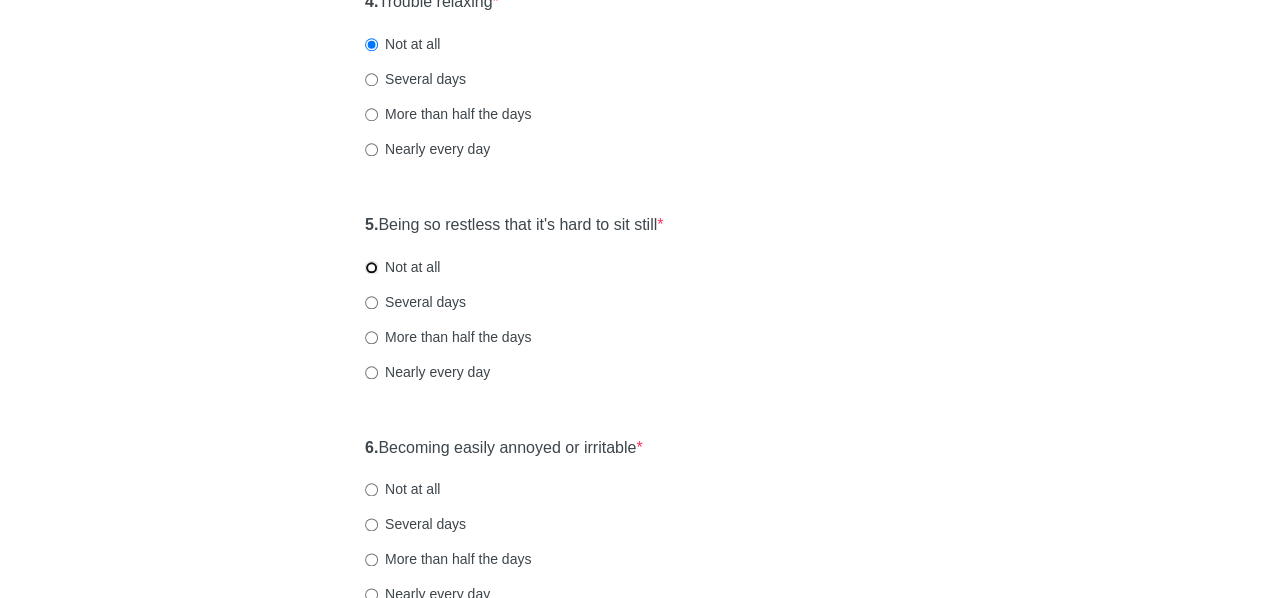 click on "Not at all" at bounding box center [371, 267] 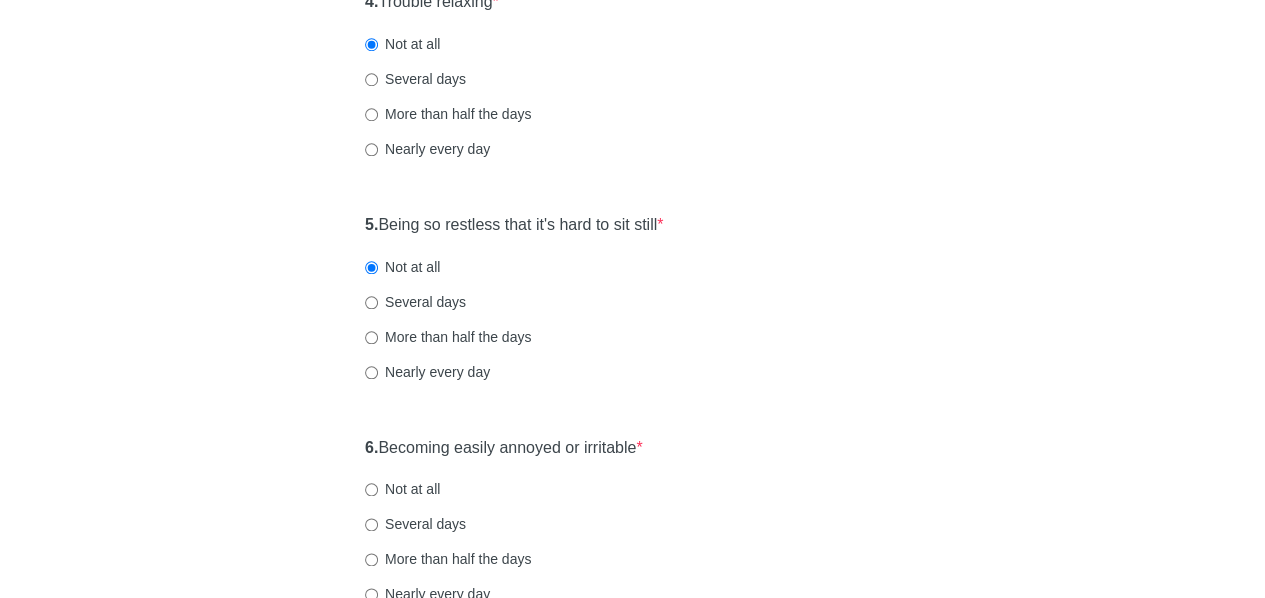 click on "General Anxiety Disorder Over the last 2 weeks, how often have you been bothered by any of the following problems? 1.  Feeling nervous, anxious, or on edge  * Not at all Several days More than half the days Nearly every day 2.  Not being able to stop or control worrying  * Not at all Several days More than half the days Nearly every day 3.  Worrying too much about different things  * Not at all Several days More than half the days Nearly every day 4.  Trouble relaxing  * Not at all Several days More than half the days Nearly every day 5.  Being so restless that it's hard to sit still  * Not at all Several days More than half the days Nearly every day 6.  Becoming easily annoyed or irritable  * Not at all Several days More than half the days Nearly every day 7.  Feeling afraid as if something awful might happen  * Not at all Several days More than half the days Nearly every day" at bounding box center [633, 3] 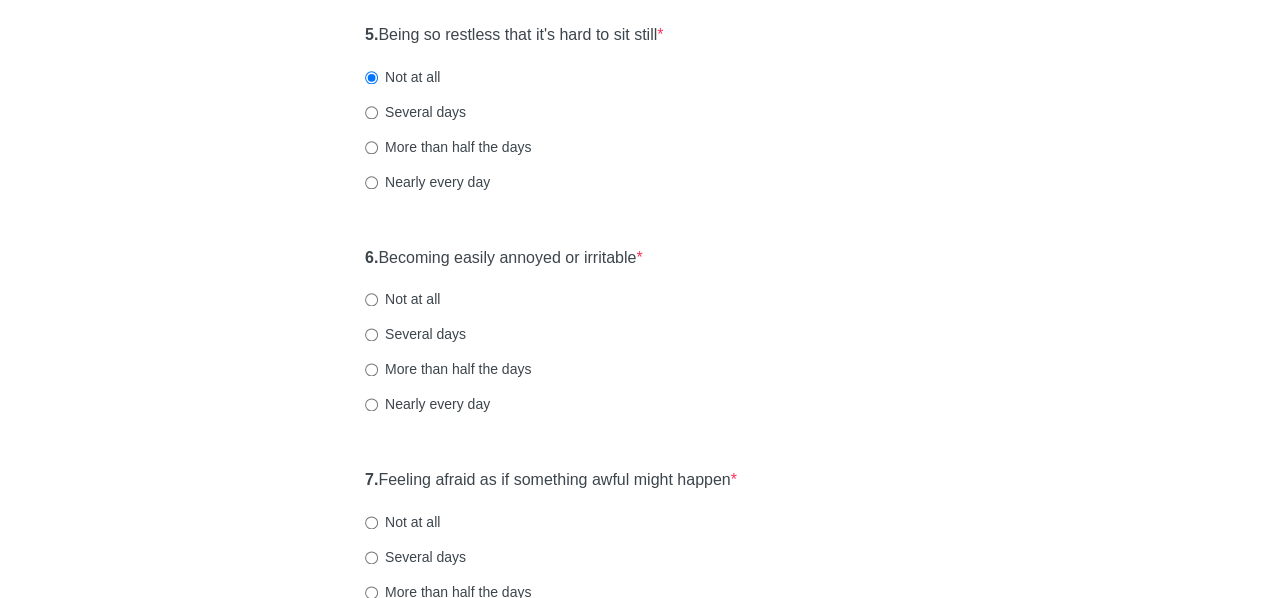 scroll, scrollTop: 1129, scrollLeft: 0, axis: vertical 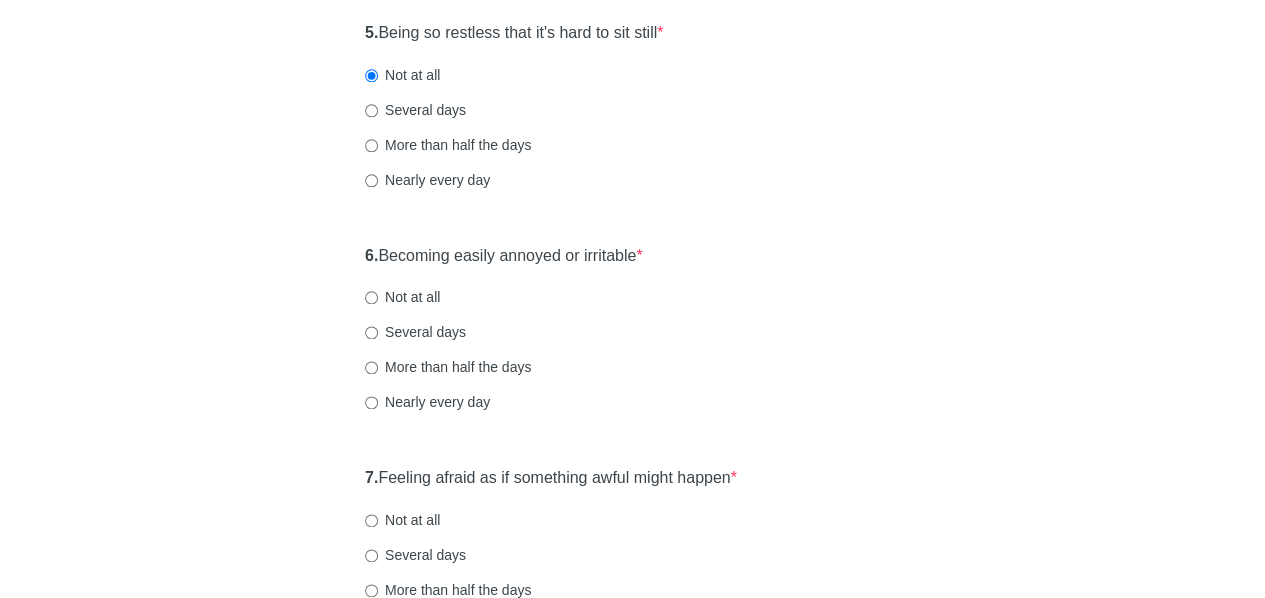 click on "General Anxiety Disorder Over the last 2 weeks, how often have you been bothered by any of the following problems? 1.  Feeling nervous, anxious, or on edge  * Not at all Several days More than half the days Nearly every day 2.  Not being able to stop or control worrying  * Not at all Several days More than half the days Nearly every day 3.  Worrying too much about different things  * Not at all Several days More than half the days Nearly every day 4.  Trouble relaxing  * Not at all Several days More than half the days Nearly every day 5.  Being so restless that it's hard to sit still  * Not at all Several days More than half the days Nearly every day 6.  Becoming easily annoyed or irritable  * Not at all Several days More than half the days Nearly every day 7.  Feeling afraid as if something awful might happen  * Not at all Several days More than half the days Nearly every day" at bounding box center (633, -189) 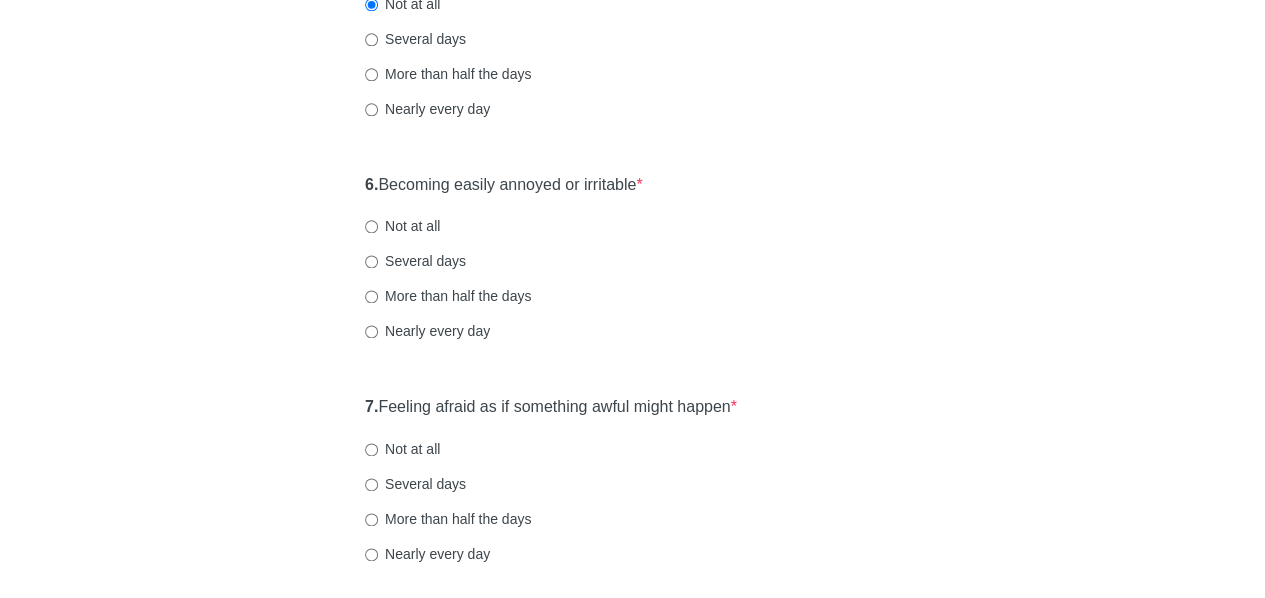 scroll, scrollTop: 1203, scrollLeft: 0, axis: vertical 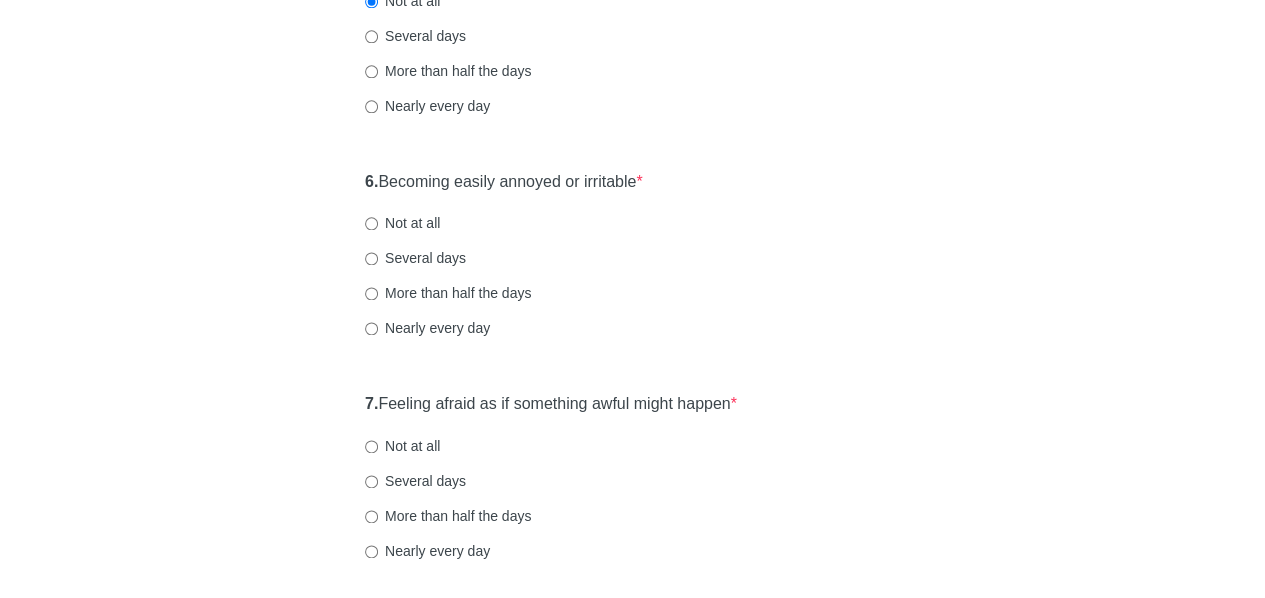 click on "Not at all" at bounding box center [402, 223] 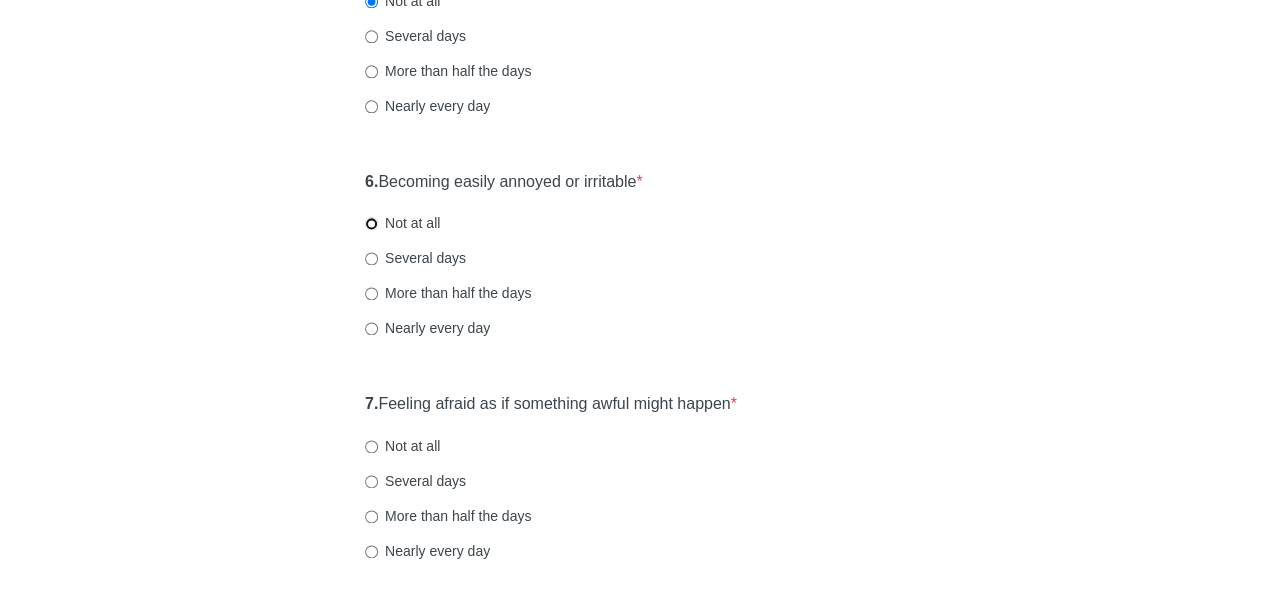 click on "Not at all" at bounding box center [371, 223] 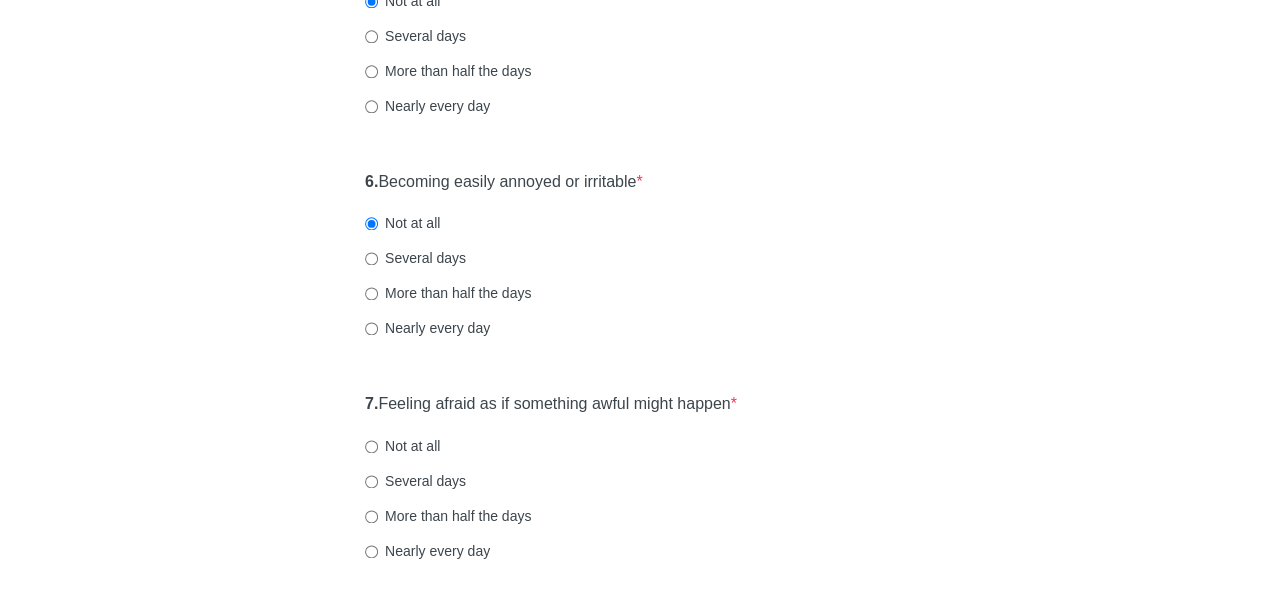 click on "General Anxiety Disorder Over the last 2 weeks, how often have you been bothered by any of the following problems? 1.  Feeling nervous, anxious, or on edge  * Not at all Several days More than half the days Nearly every day 2.  Not being able to stop or control worrying  * Not at all Several days More than half the days Nearly every day 3.  Worrying too much about different things  * Not at all Several days More than half the days Nearly every day 4.  Trouble relaxing  * Not at all Several days More than half the days Nearly every day 5.  Being so restless that it's hard to sit still  * Not at all Several days More than half the days Nearly every day 6.  Becoming easily annoyed or irritable  * Not at all Several days More than half the days Nearly every day 7.  Feeling afraid as if something awful might happen  * Not at all Several days More than half the days Nearly every day" at bounding box center [633, -263] 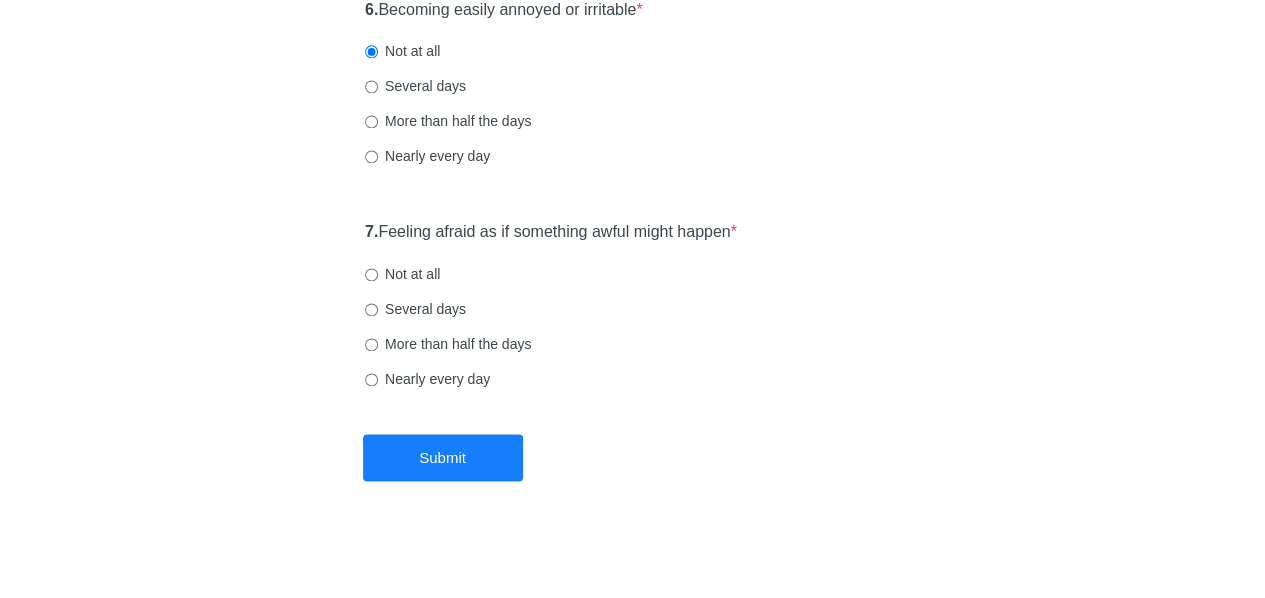 scroll, scrollTop: 1376, scrollLeft: 0, axis: vertical 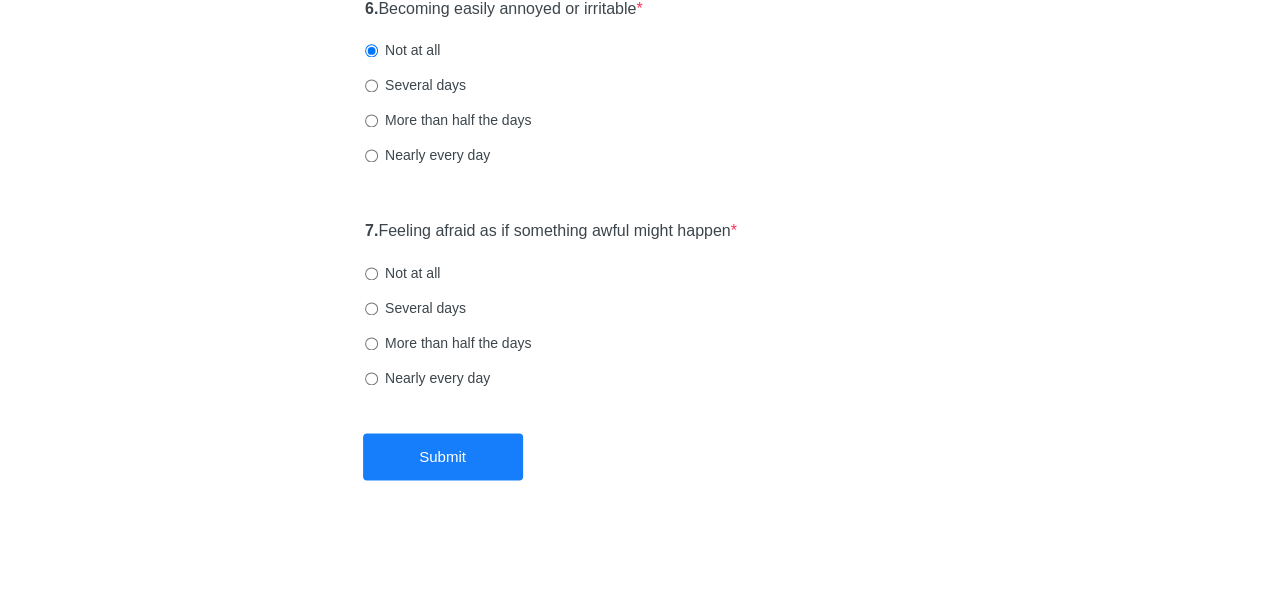 click on "More than half the days" at bounding box center (632, 343) 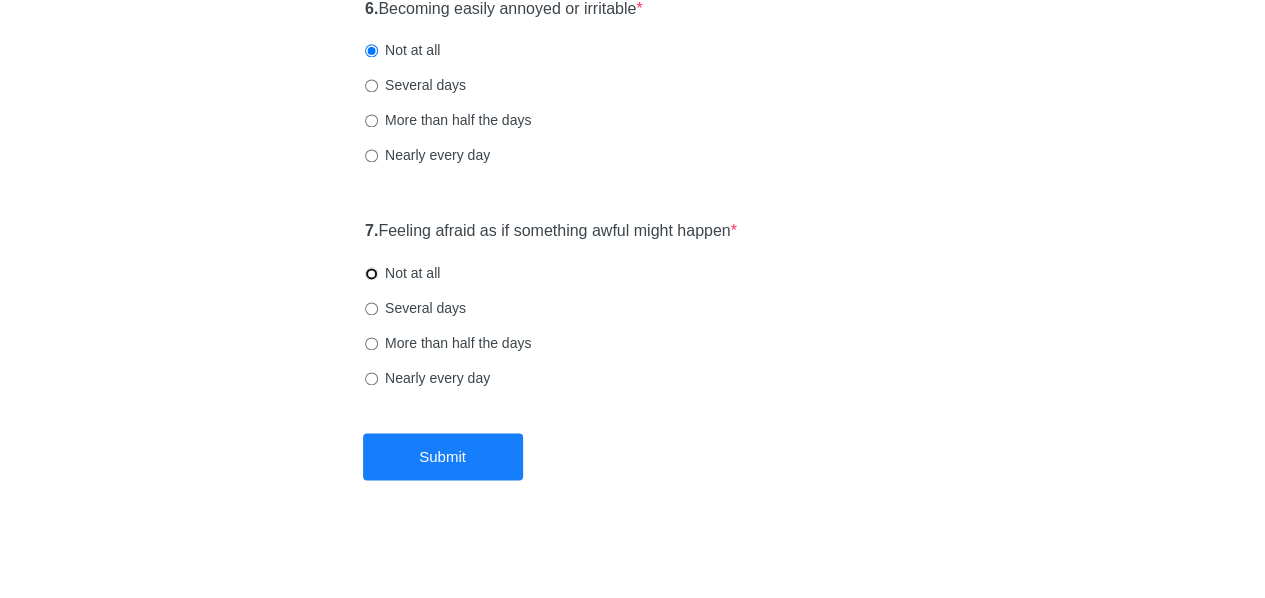 radio on "true" 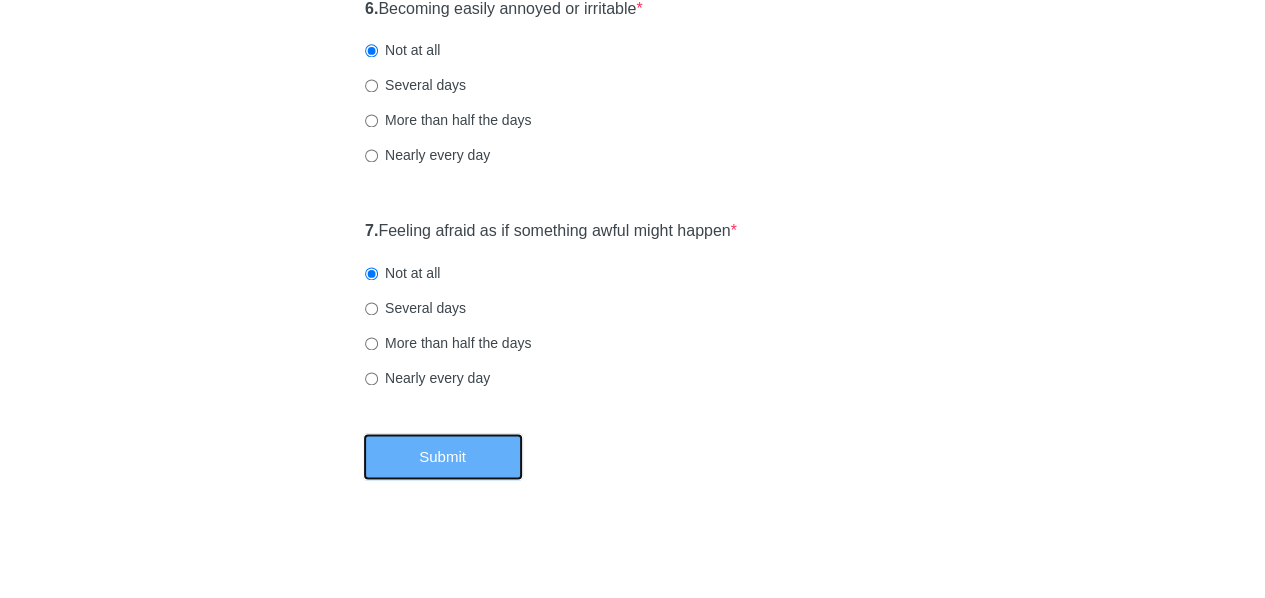 click on "Submit" at bounding box center (443, 456) 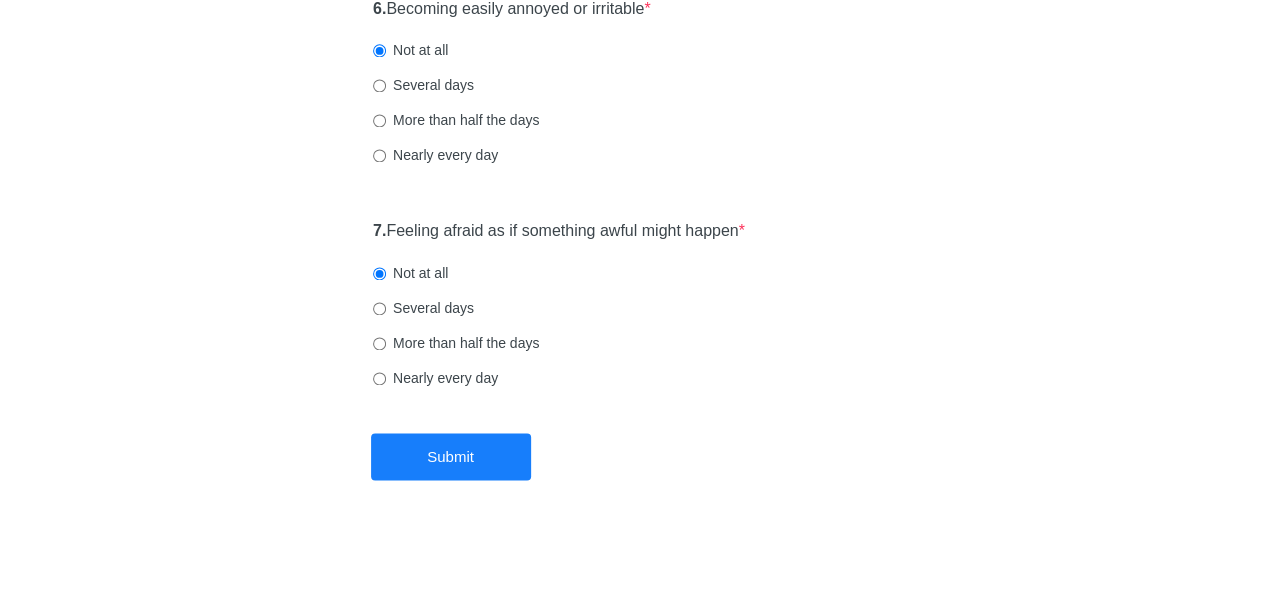 scroll, scrollTop: 0, scrollLeft: 0, axis: both 